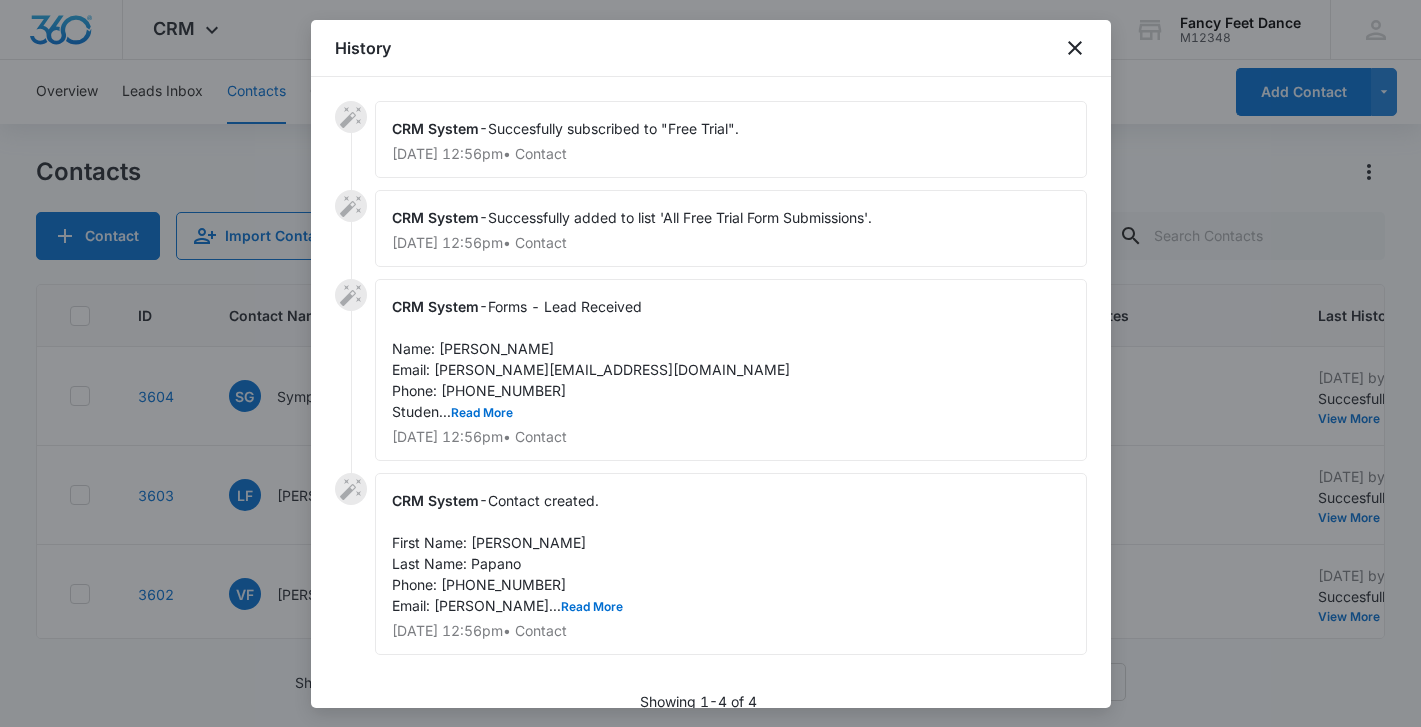 scroll, scrollTop: 0, scrollLeft: 0, axis: both 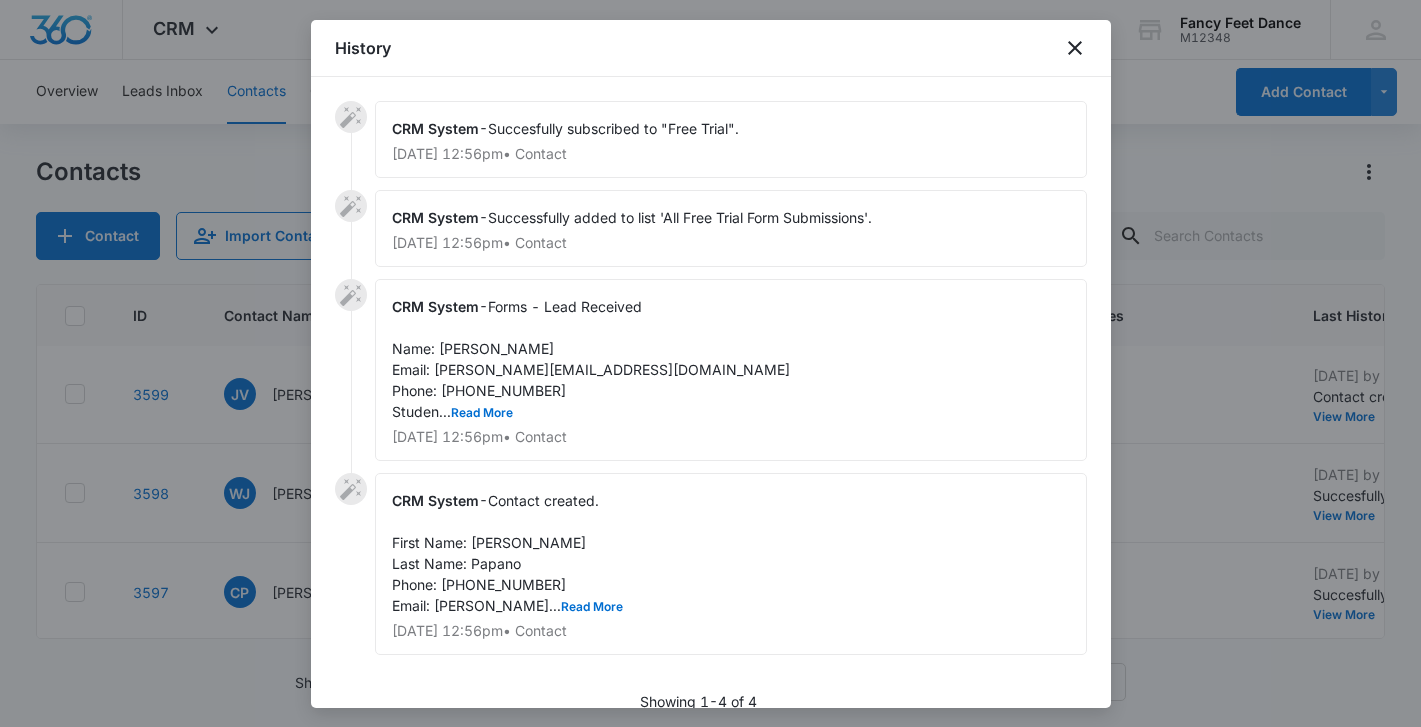 click at bounding box center [710, 363] 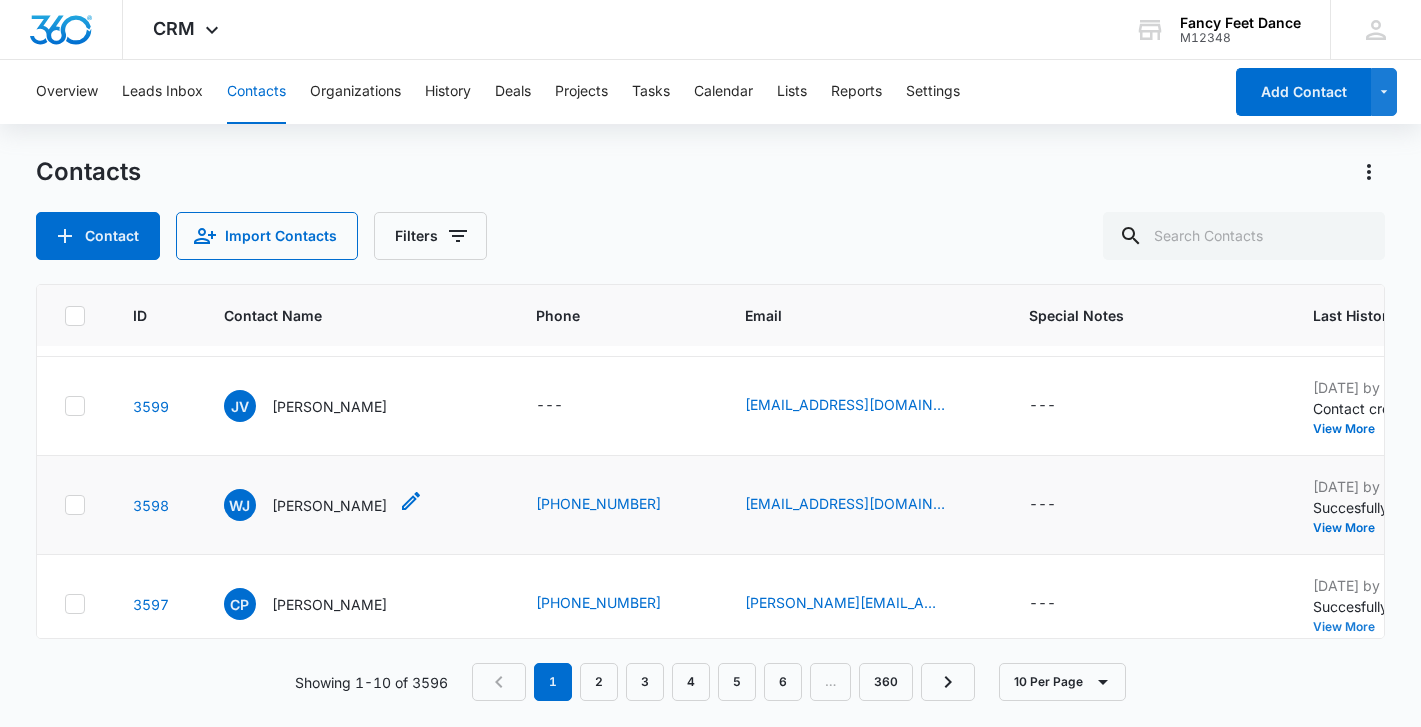 scroll, scrollTop: 490, scrollLeft: 5, axis: both 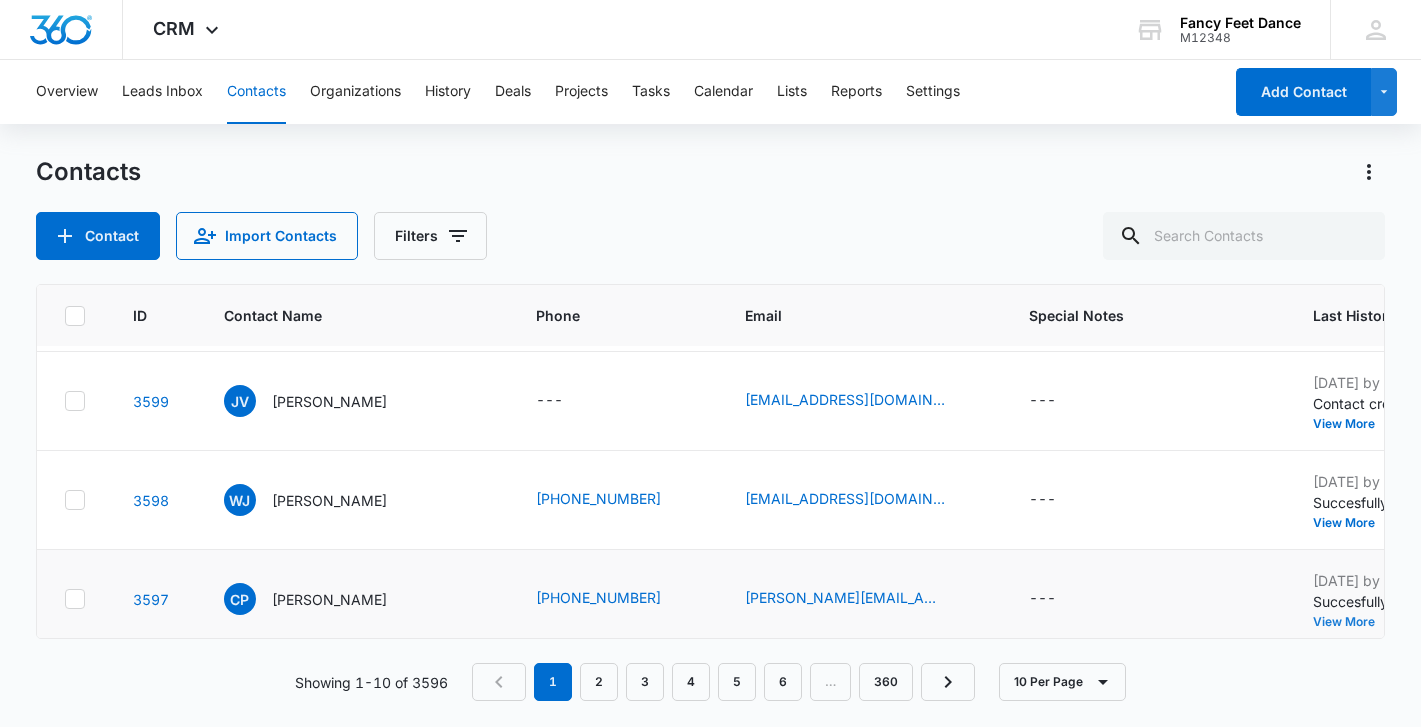 click on "View More" at bounding box center [1351, 622] 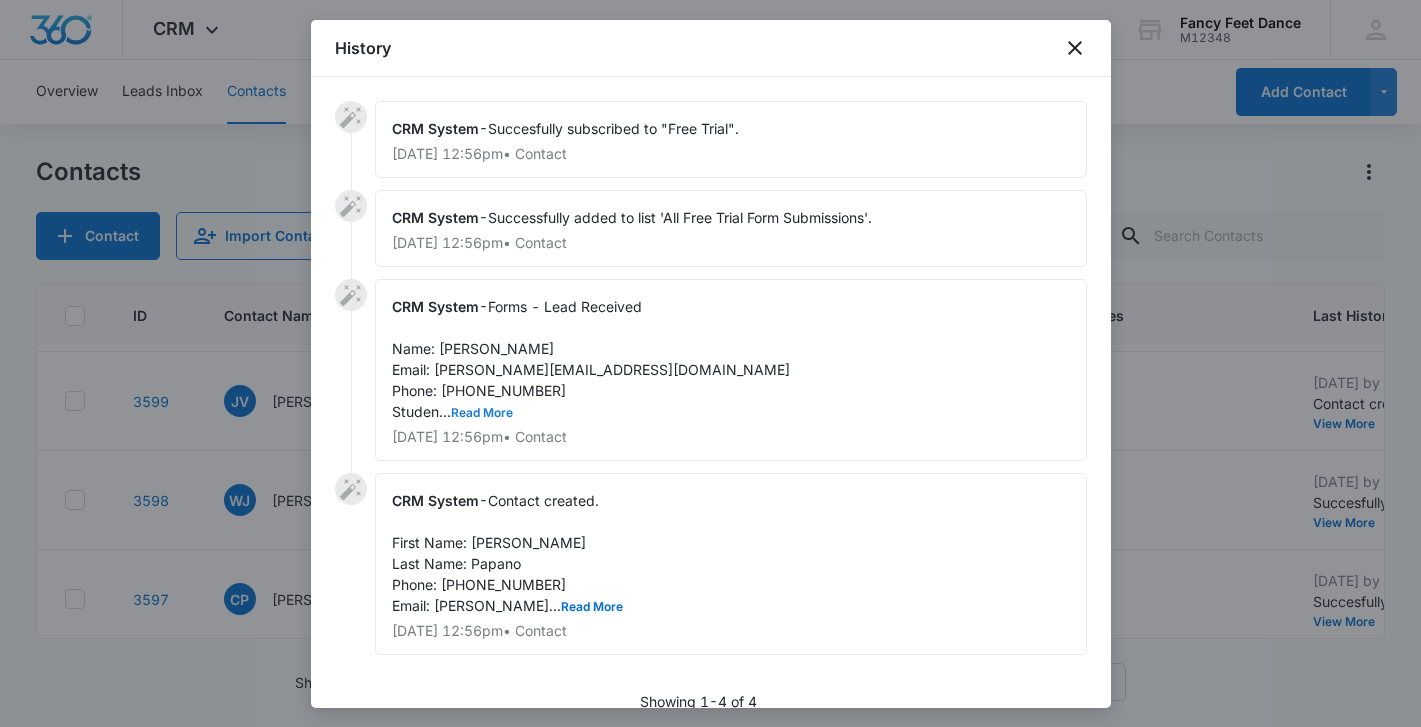click on "Read More" at bounding box center (482, 413) 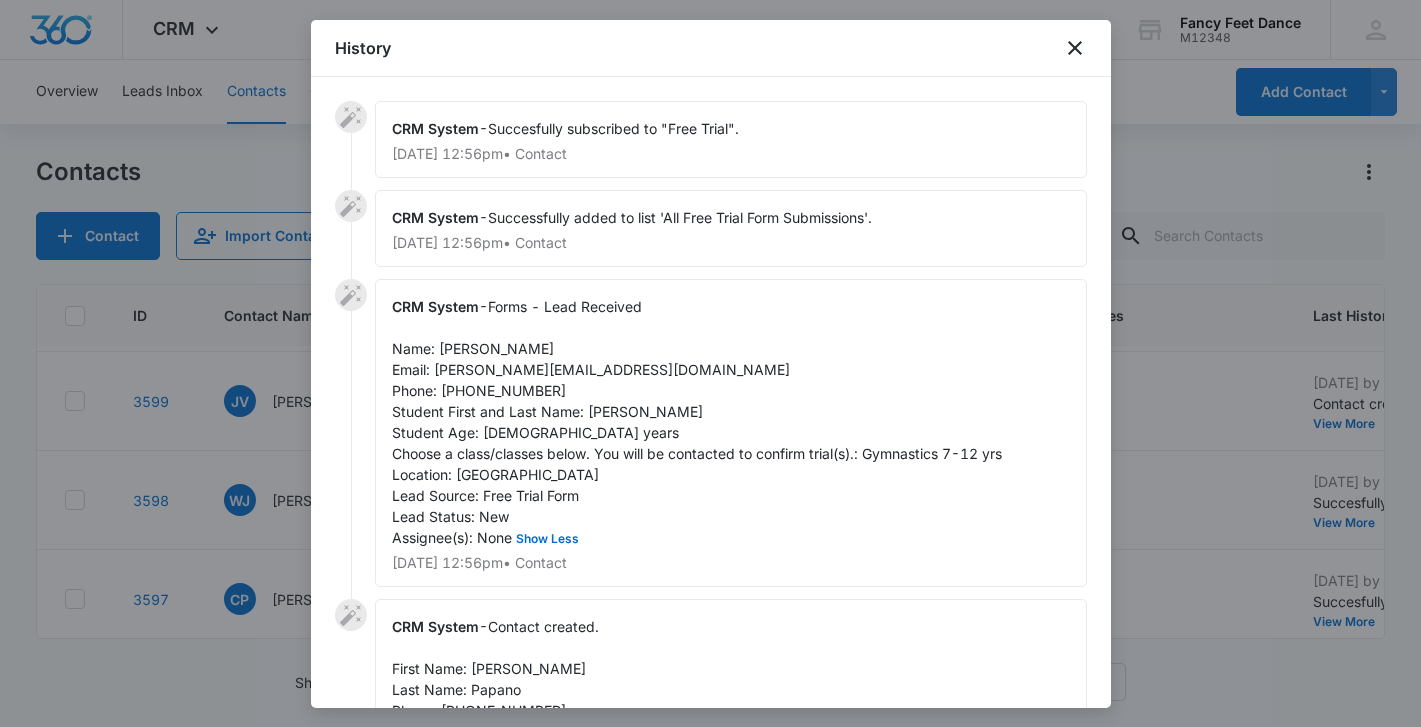 click on "Forms - Lead Received
Name: [PERSON_NAME]
Email: [PERSON_NAME][EMAIL_ADDRESS][DOMAIN_NAME]
Phone: [PHONE_NUMBER]
Student First and Last Name: [PERSON_NAME]
Student Age: [DEMOGRAPHIC_DATA] years
Choose a class/classes below. You will be contacted to confirm trial(s).: Gymnastics 7-12 yrs
Location: [GEOGRAPHIC_DATA]
Lead Source: Free Trial Form
Lead Status: New
Assignee(s): None Show Less" at bounding box center [697, 422] 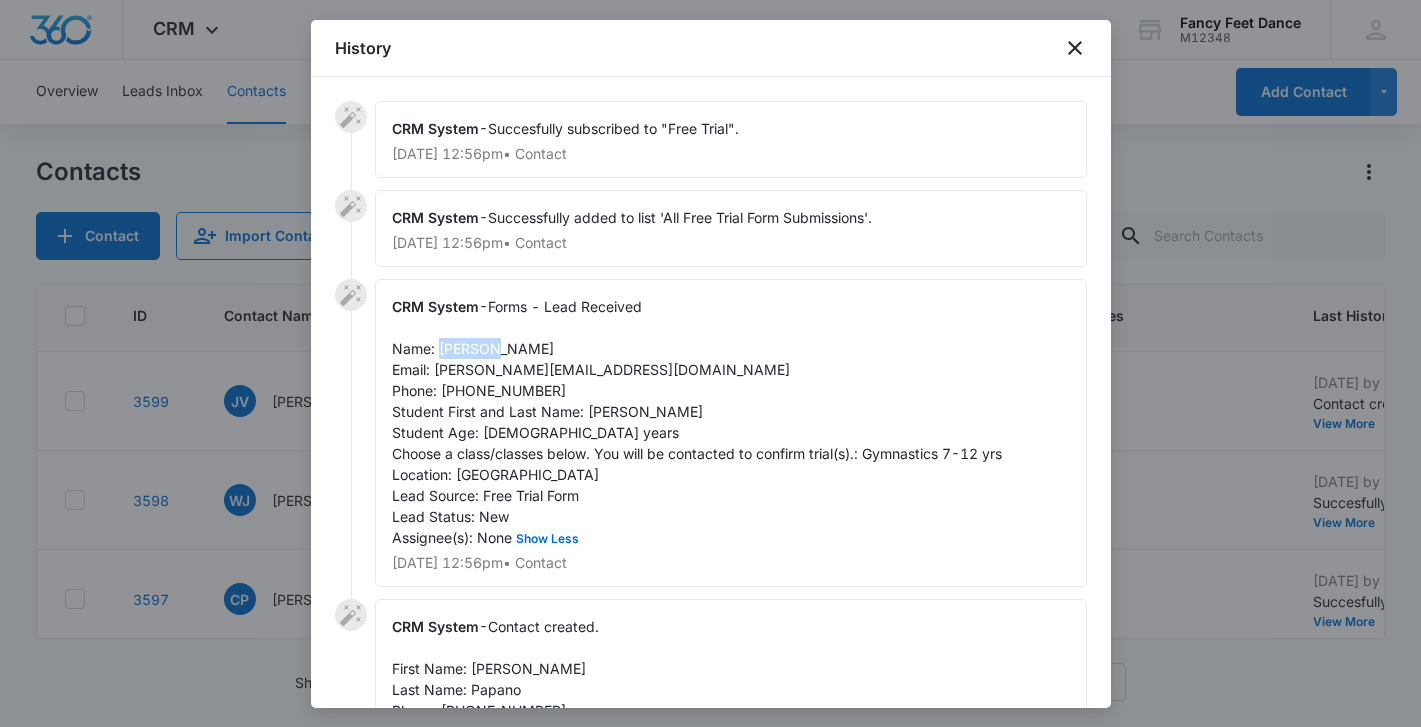 click on "Forms - Lead Received
Name: [PERSON_NAME]
Email: [PERSON_NAME][EMAIL_ADDRESS][DOMAIN_NAME]
Phone: [PHONE_NUMBER]
Student First and Last Name: [PERSON_NAME]
Student Age: [DEMOGRAPHIC_DATA] years
Choose a class/classes below. You will be contacted to confirm trial(s).: Gymnastics 7-12 yrs
Location: [GEOGRAPHIC_DATA]
Lead Source: Free Trial Form
Lead Status: New
Assignee(s): None Show Less" at bounding box center (697, 422) 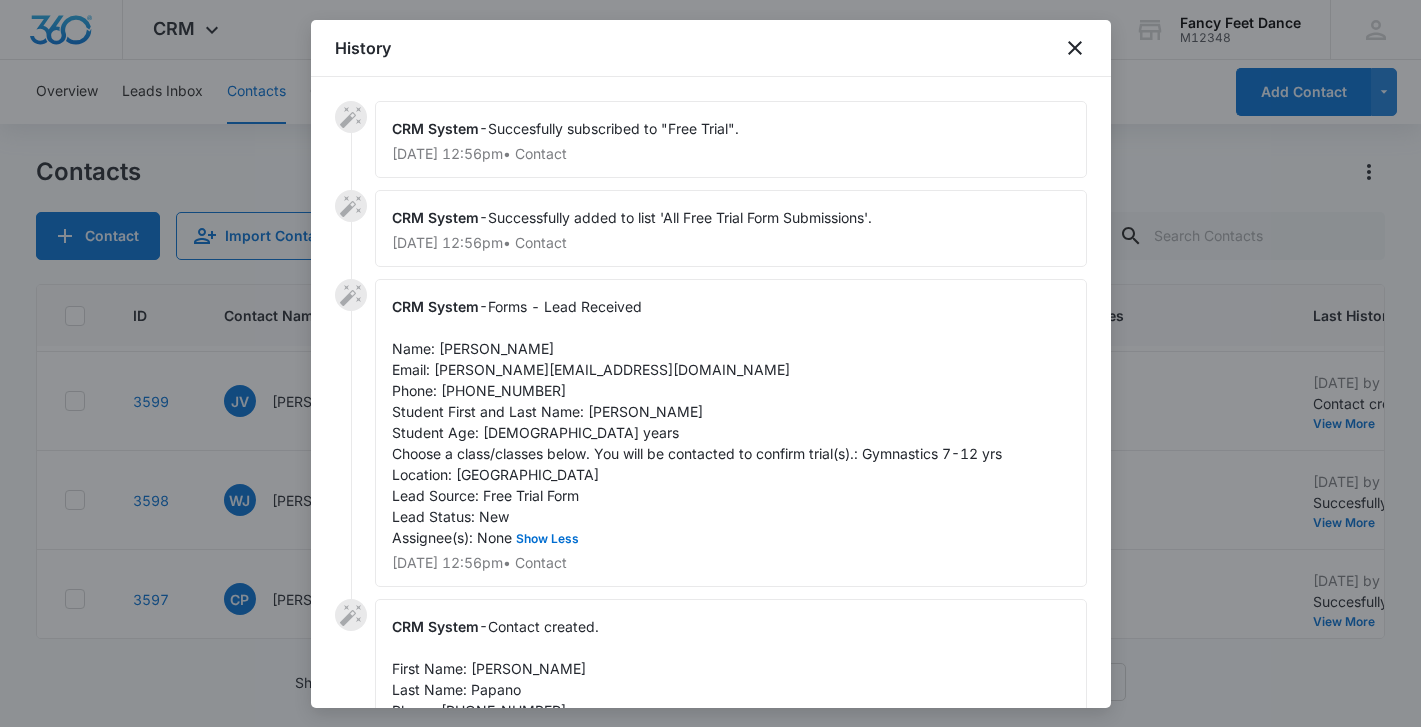 click on "Forms - Lead Received
Name: [PERSON_NAME]
Email: [PERSON_NAME][EMAIL_ADDRESS][DOMAIN_NAME]
Phone: [PHONE_NUMBER]
Student First and Last Name: [PERSON_NAME]
Student Age: [DEMOGRAPHIC_DATA] years
Choose a class/classes below. You will be contacted to confirm trial(s).: Gymnastics 7-12 yrs
Location: [GEOGRAPHIC_DATA]
Lead Source: Free Trial Form
Lead Status: New
Assignee(s): None Show Less" at bounding box center [697, 422] 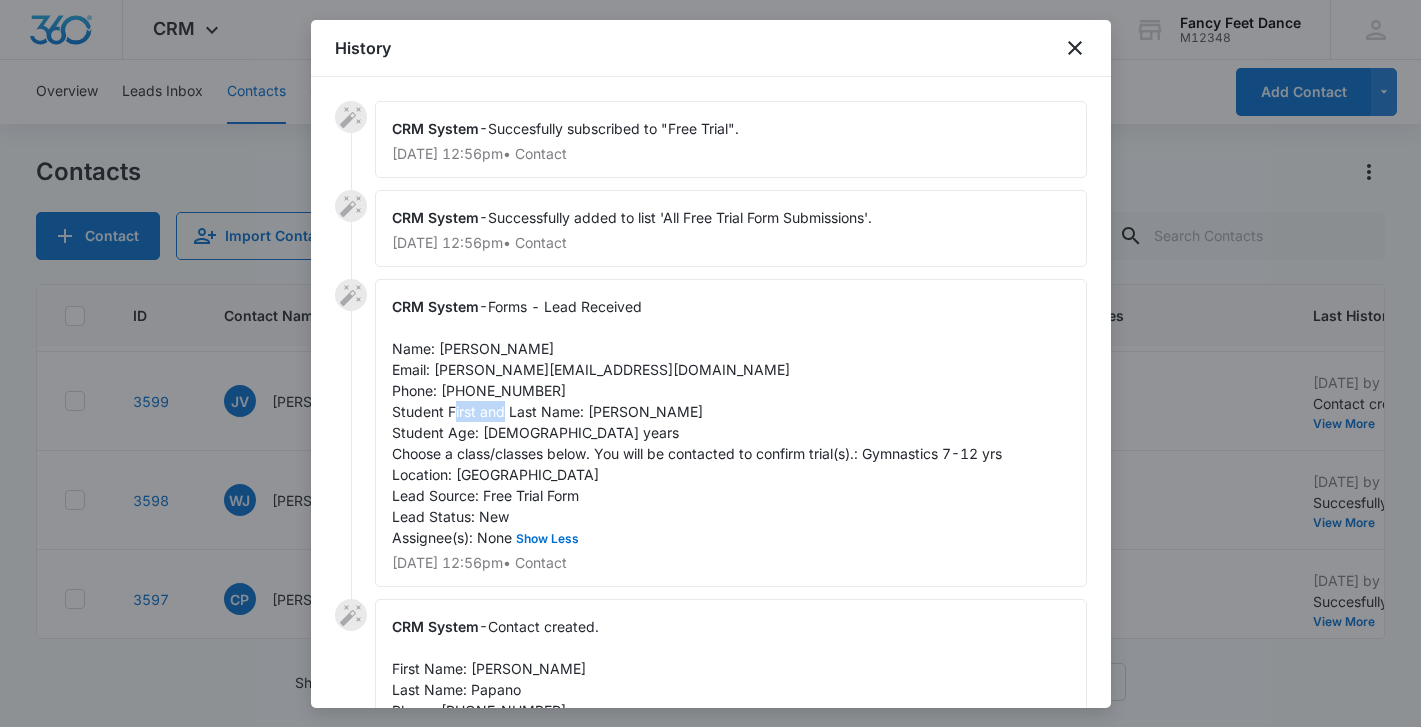 click on "Forms - Lead Received
Name: [PERSON_NAME]
Email: [PERSON_NAME][EMAIL_ADDRESS][DOMAIN_NAME]
Phone: [PHONE_NUMBER]
Student First and Last Name: [PERSON_NAME]
Student Age: [DEMOGRAPHIC_DATA] years
Choose a class/classes below. You will be contacted to confirm trial(s).: Gymnastics 7-12 yrs
Location: [GEOGRAPHIC_DATA]
Lead Source: Free Trial Form
Lead Status: New
Assignee(s): None Show Less" at bounding box center [697, 422] 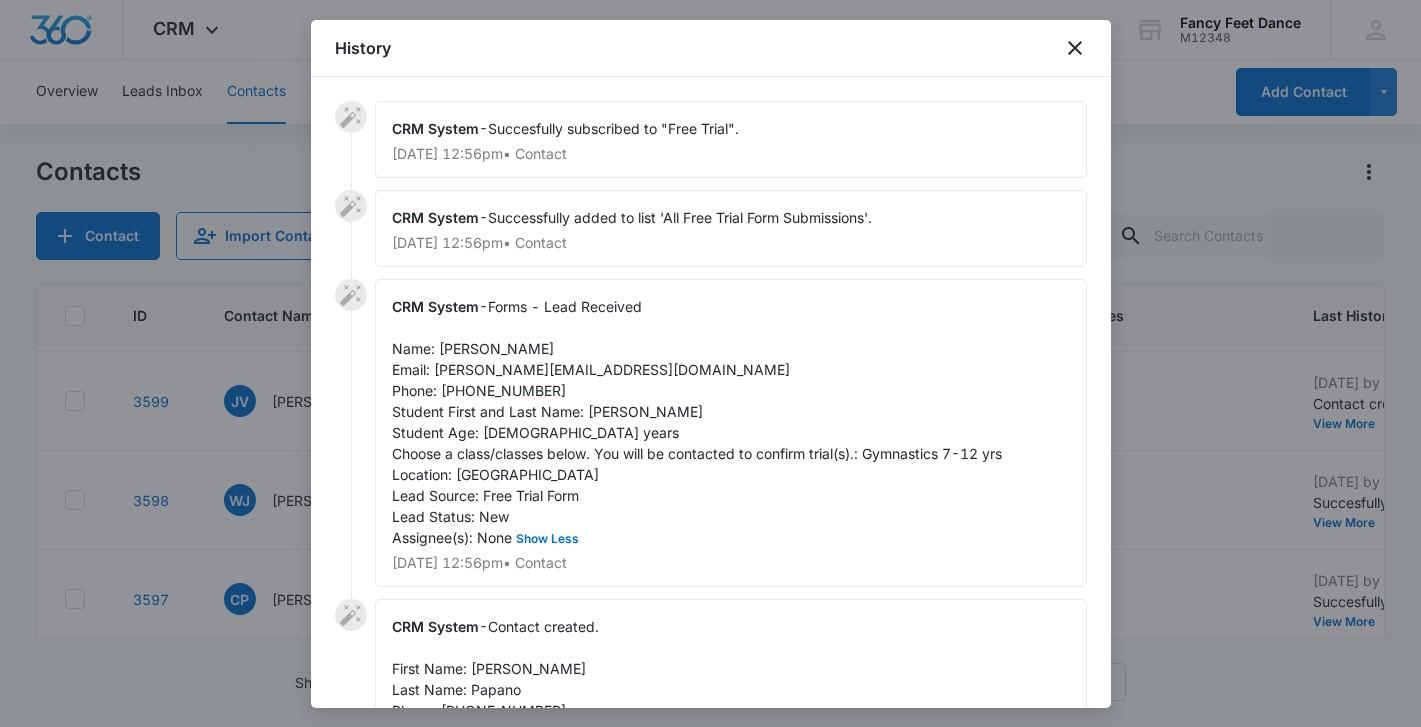 click on "Forms - Lead Received
Name: [PERSON_NAME]
Email: [PERSON_NAME][EMAIL_ADDRESS][DOMAIN_NAME]
Phone: [PHONE_NUMBER]
Student First and Last Name: [PERSON_NAME]
Student Age: [DEMOGRAPHIC_DATA] years
Choose a class/classes below. You will be contacted to confirm trial(s).: Gymnastics 7-12 yrs
Location: [GEOGRAPHIC_DATA]
Lead Source: Free Trial Form
Lead Status: New
Assignee(s): None Show Less" at bounding box center [697, 422] 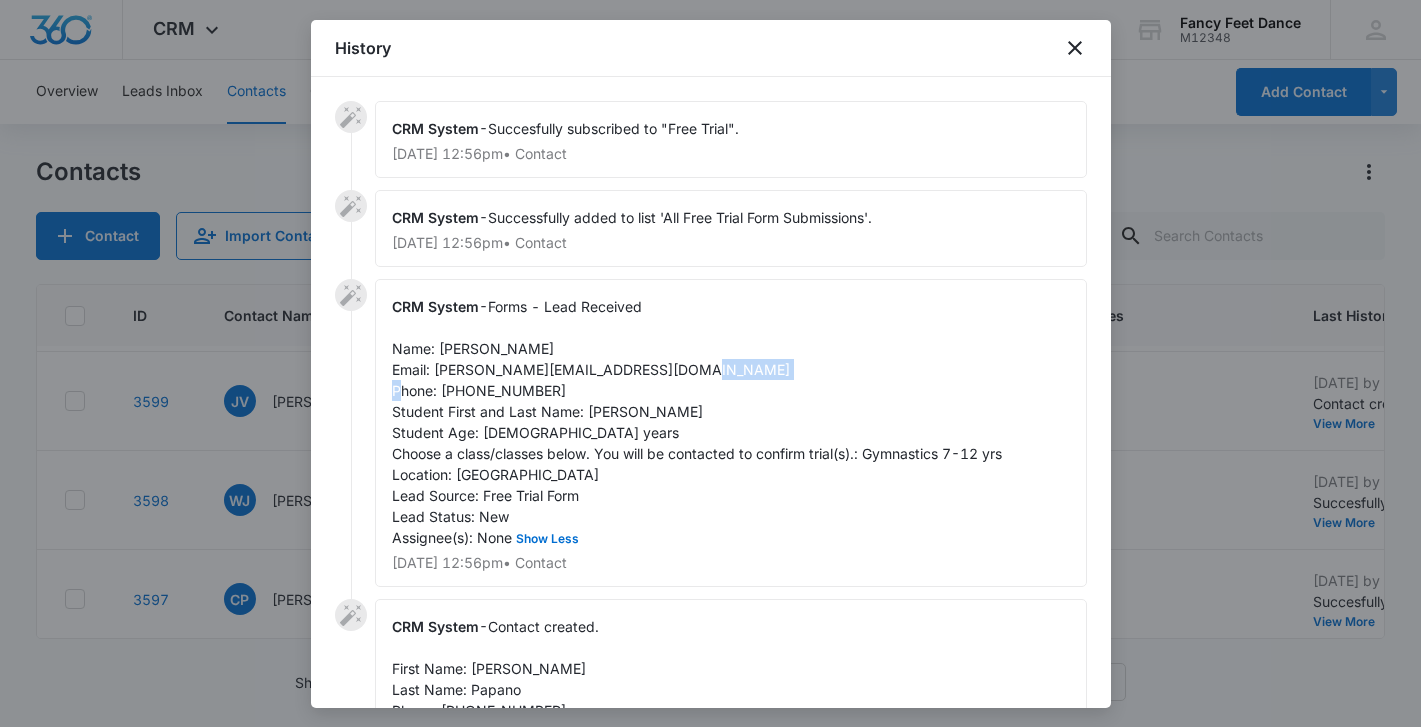 click on "Forms - Lead Received
Name: [PERSON_NAME]
Email: [PERSON_NAME][EMAIL_ADDRESS][DOMAIN_NAME]
Phone: [PHONE_NUMBER]
Student First and Last Name: [PERSON_NAME]
Student Age: [DEMOGRAPHIC_DATA] years
Choose a class/classes below. You will be contacted to confirm trial(s).: Gymnastics 7-12 yrs
Location: [GEOGRAPHIC_DATA]
Lead Source: Free Trial Form
Lead Status: New
Assignee(s): None Show Less" at bounding box center [697, 422] 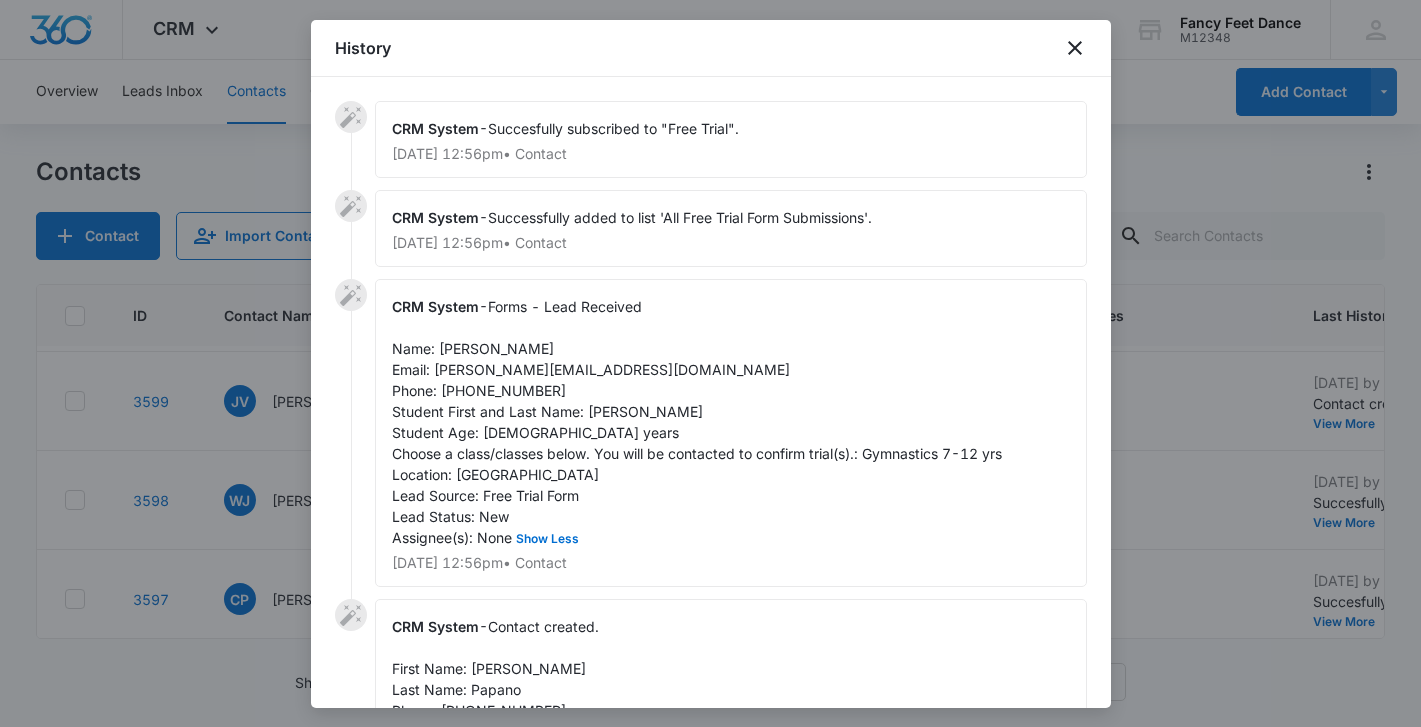 click at bounding box center (710, 363) 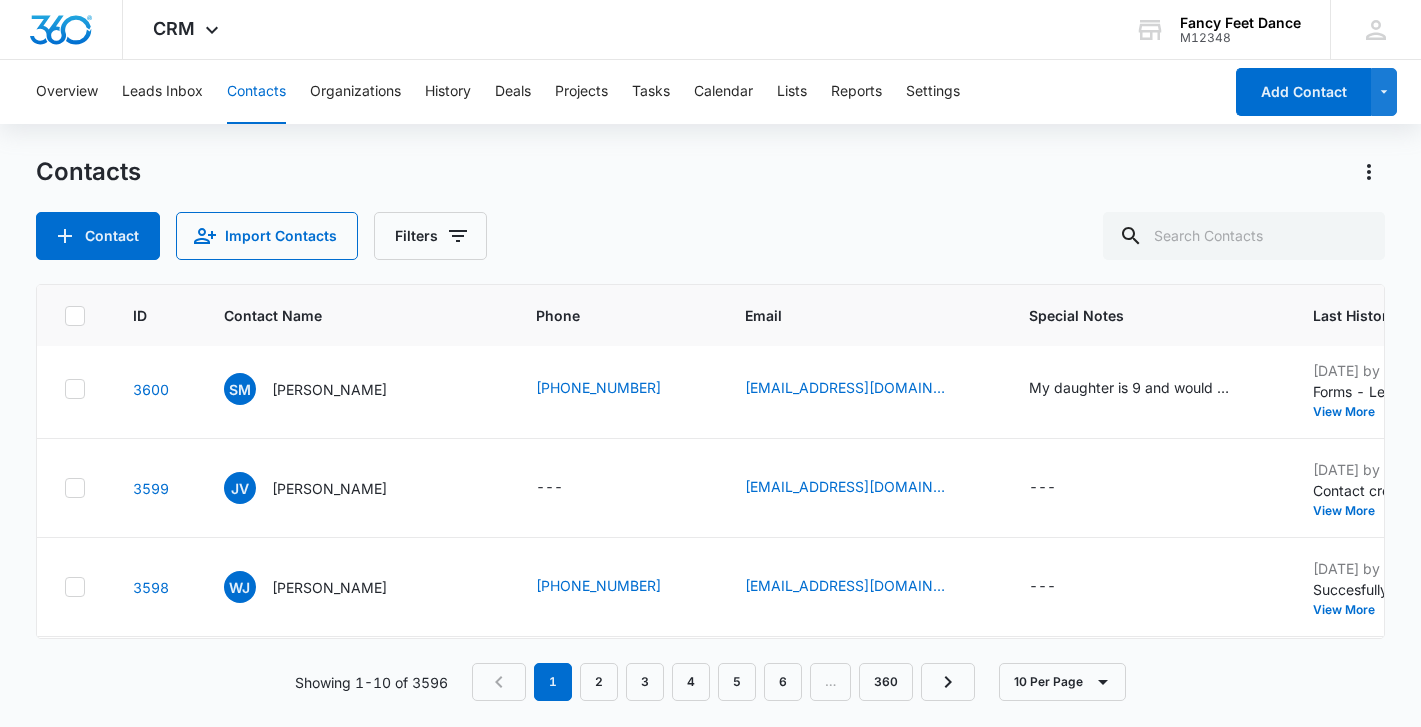 scroll, scrollTop: 394, scrollLeft: 5, axis: both 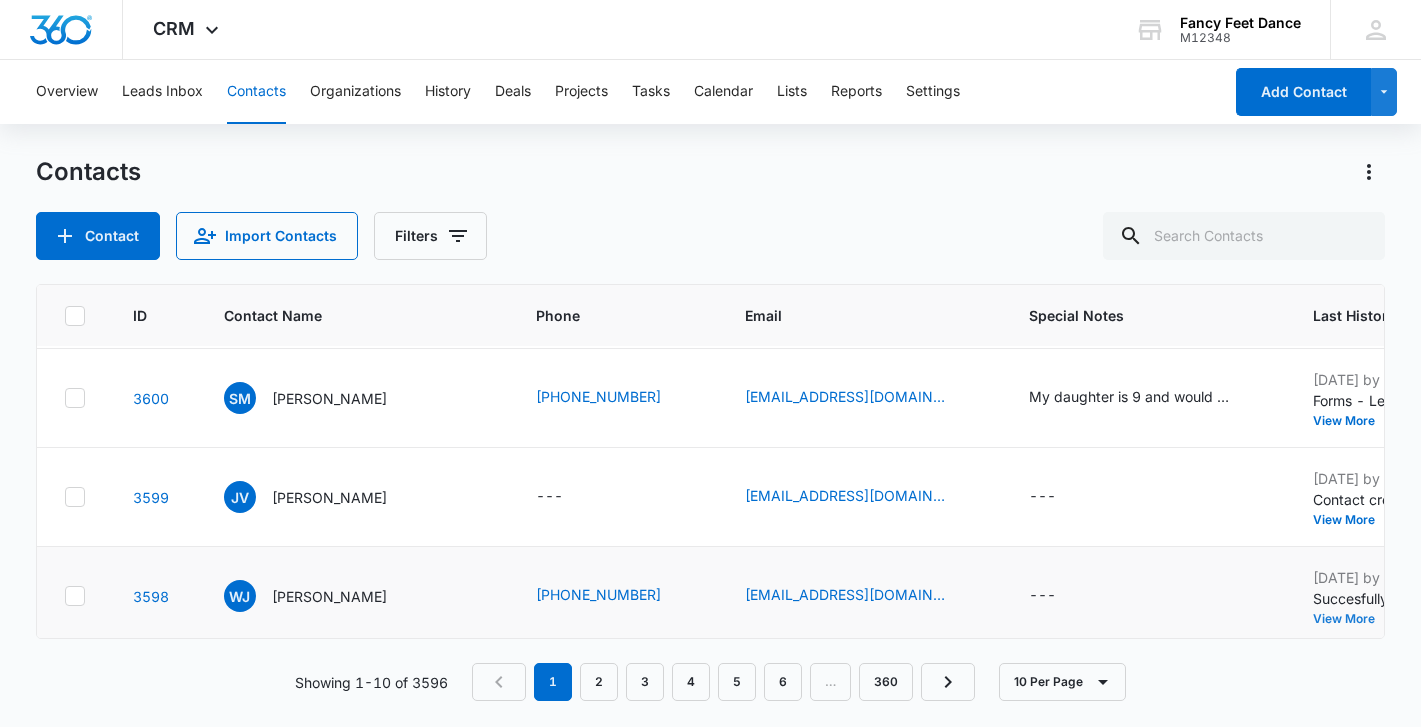 click on "View More" at bounding box center [1351, 619] 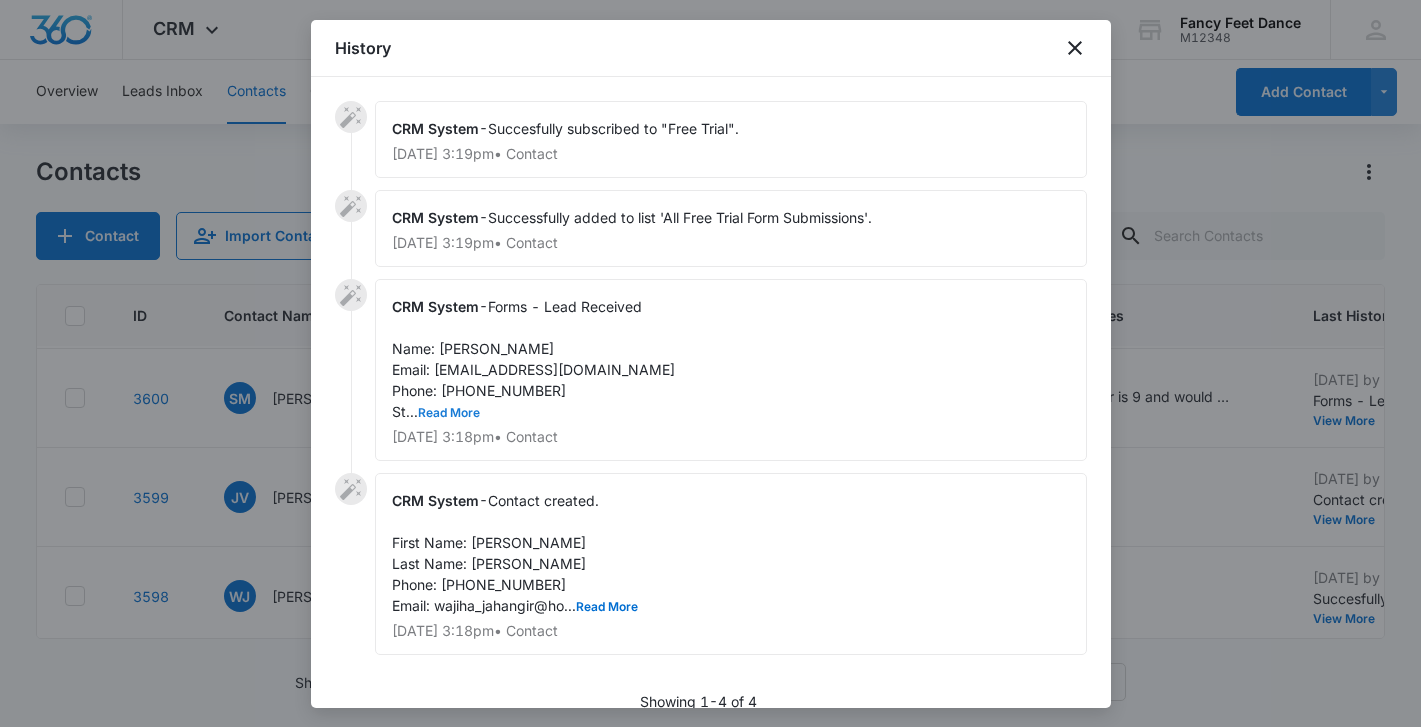 click on "Read More" at bounding box center (449, 413) 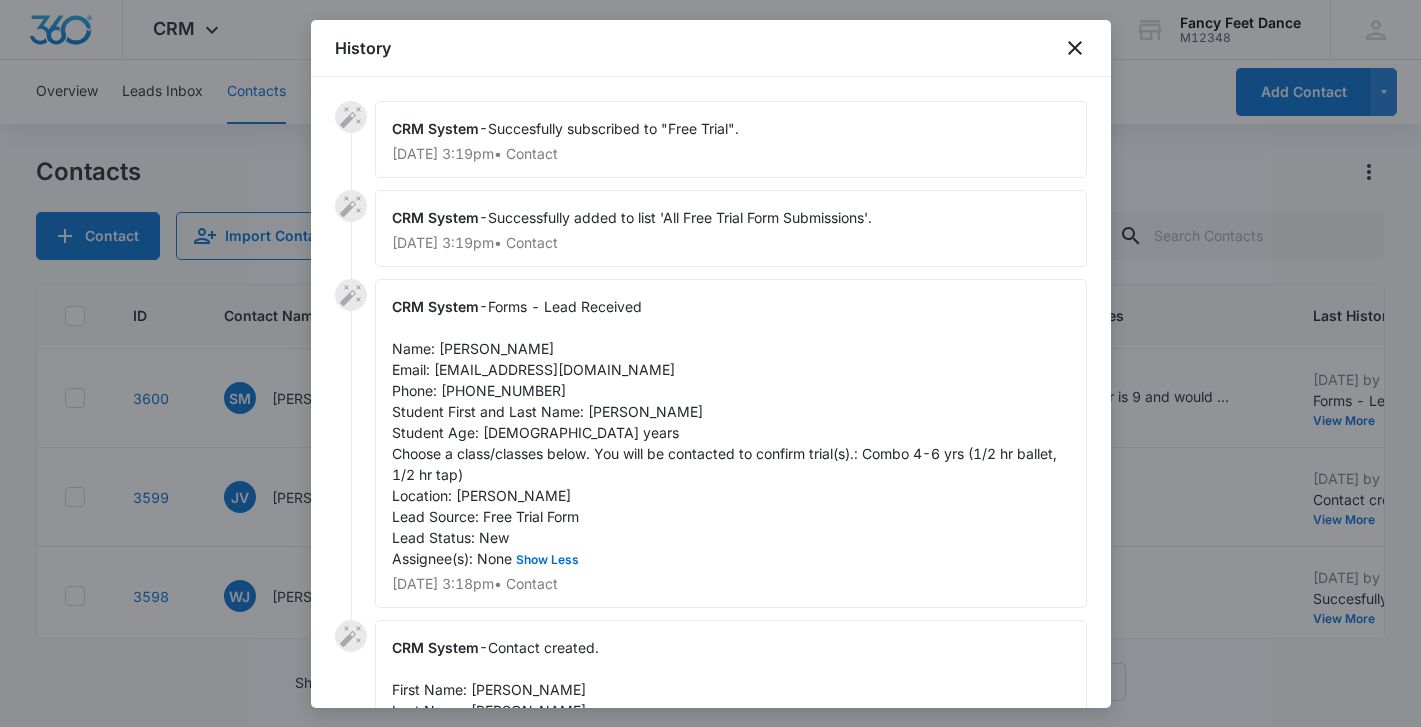 click on "Forms - Lead Received
Name: [PERSON_NAME]
Email: [EMAIL_ADDRESS][DOMAIN_NAME]
Phone: [PHONE_NUMBER]
Student First and Last Name: [PERSON_NAME]
Student Age: [DEMOGRAPHIC_DATA] years
Choose a class/classes below. You will be contacted to confirm trial(s).: Combo 4-6 yrs (1/2 hr ballet, 1/2 hr tap)
Location: [PERSON_NAME]
Lead Source: Free Trial Form
Lead Status: New
Assignee(s): None Show Less" at bounding box center (726, 432) 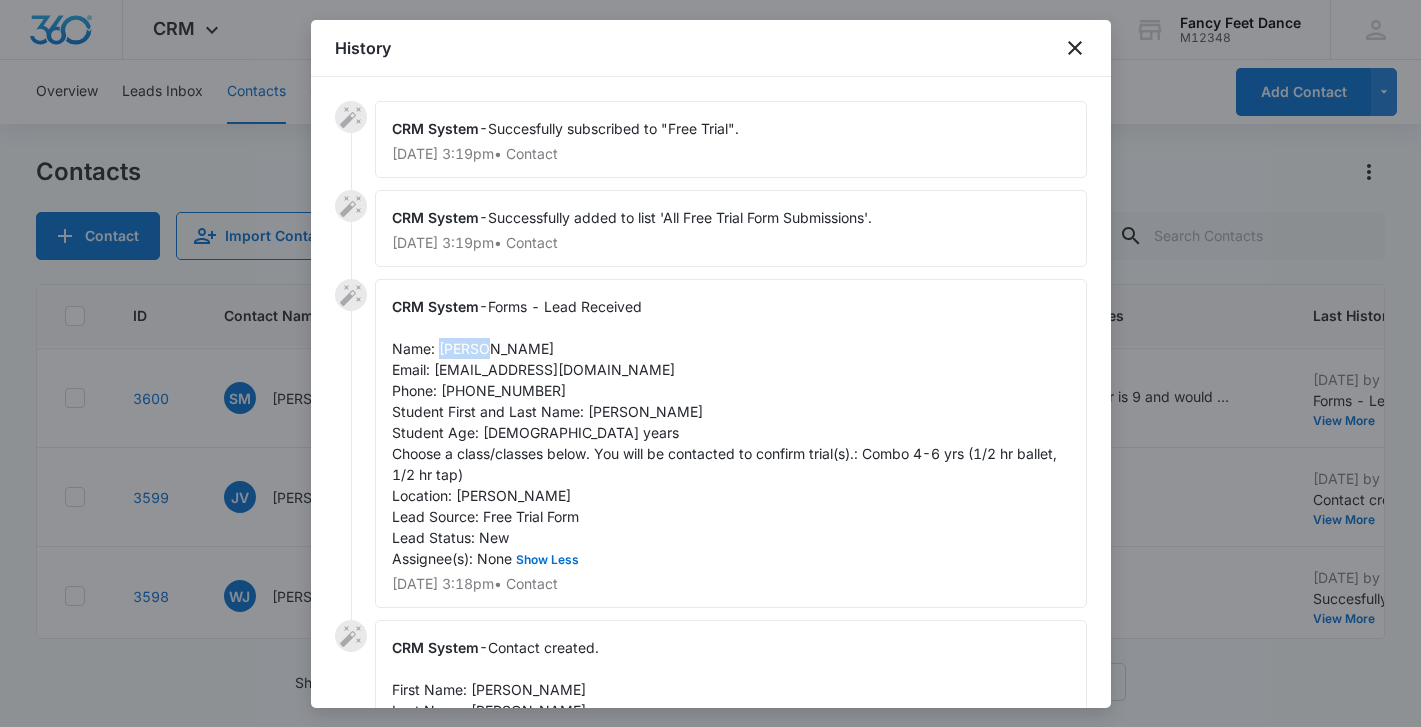 click on "Forms - Lead Received
Name: [PERSON_NAME]
Email: [EMAIL_ADDRESS][DOMAIN_NAME]
Phone: [PHONE_NUMBER]
Student First and Last Name: [PERSON_NAME]
Student Age: [DEMOGRAPHIC_DATA] years
Choose a class/classes below. You will be contacted to confirm trial(s).: Combo 4-6 yrs (1/2 hr ballet, 1/2 hr tap)
Location: [PERSON_NAME]
Lead Source: Free Trial Form
Lead Status: New
Assignee(s): None Show Less" at bounding box center (726, 432) 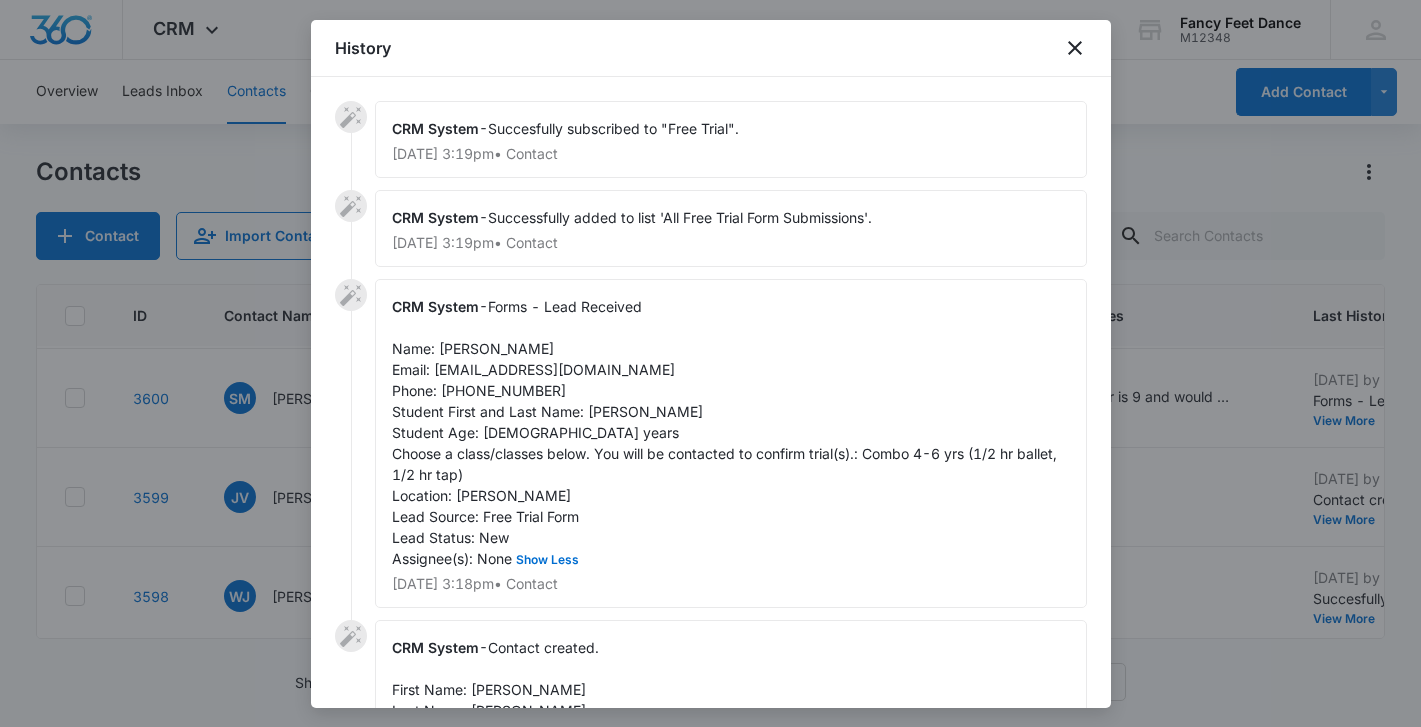 click on "Forms - Lead Received
Name: [PERSON_NAME]
Email: [EMAIL_ADDRESS][DOMAIN_NAME]
Phone: [PHONE_NUMBER]
Student First and Last Name: [PERSON_NAME]
Student Age: [DEMOGRAPHIC_DATA] years
Choose a class/classes below. You will be contacted to confirm trial(s).: Combo 4-6 yrs (1/2 hr ballet, 1/2 hr tap)
Location: [PERSON_NAME]
Lead Source: Free Trial Form
Lead Status: New
Assignee(s): None Show Less" at bounding box center [726, 432] 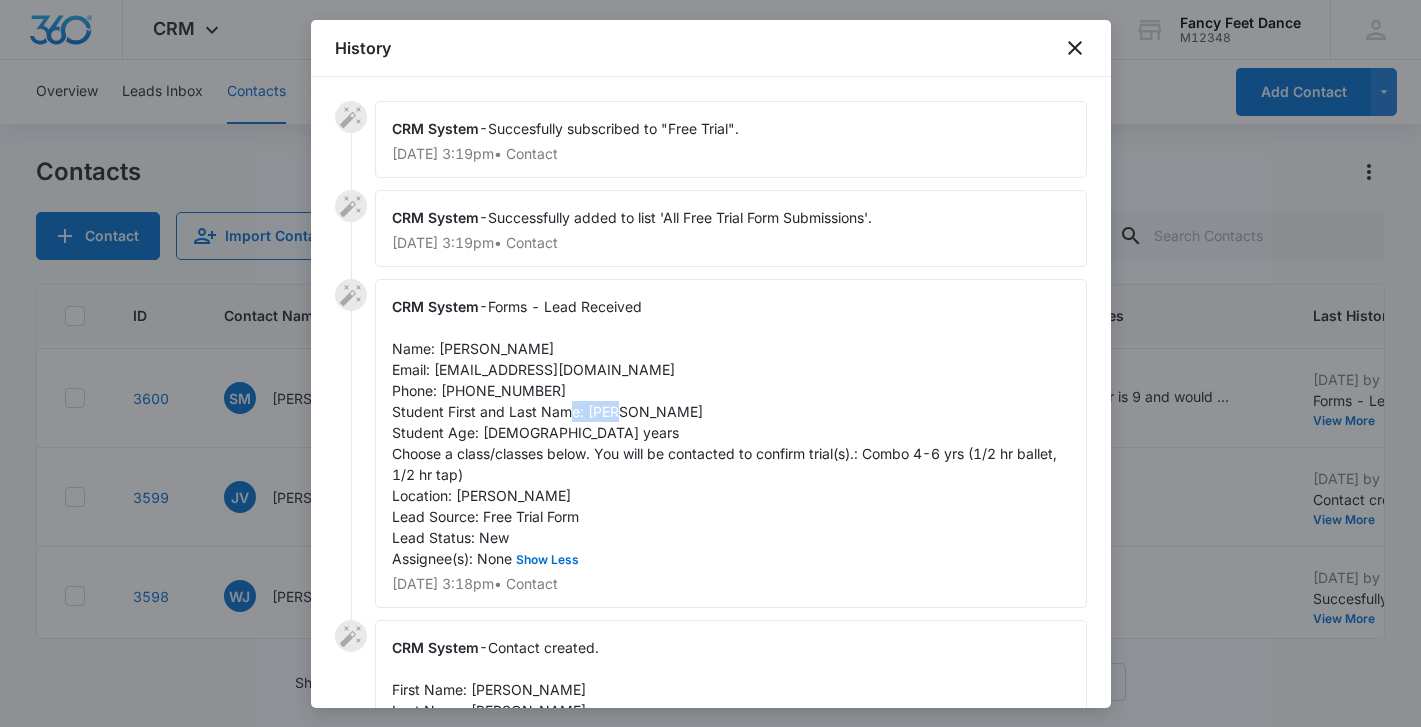 click on "Forms - Lead Received
Name: [PERSON_NAME]
Email: [EMAIL_ADDRESS][DOMAIN_NAME]
Phone: [PHONE_NUMBER]
Student First and Last Name: [PERSON_NAME]
Student Age: [DEMOGRAPHIC_DATA] years
Choose a class/classes below. You will be contacted to confirm trial(s).: Combo 4-6 yrs (1/2 hr ballet, 1/2 hr tap)
Location: [PERSON_NAME]
Lead Source: Free Trial Form
Lead Status: New
Assignee(s): None Show Less" at bounding box center (726, 432) 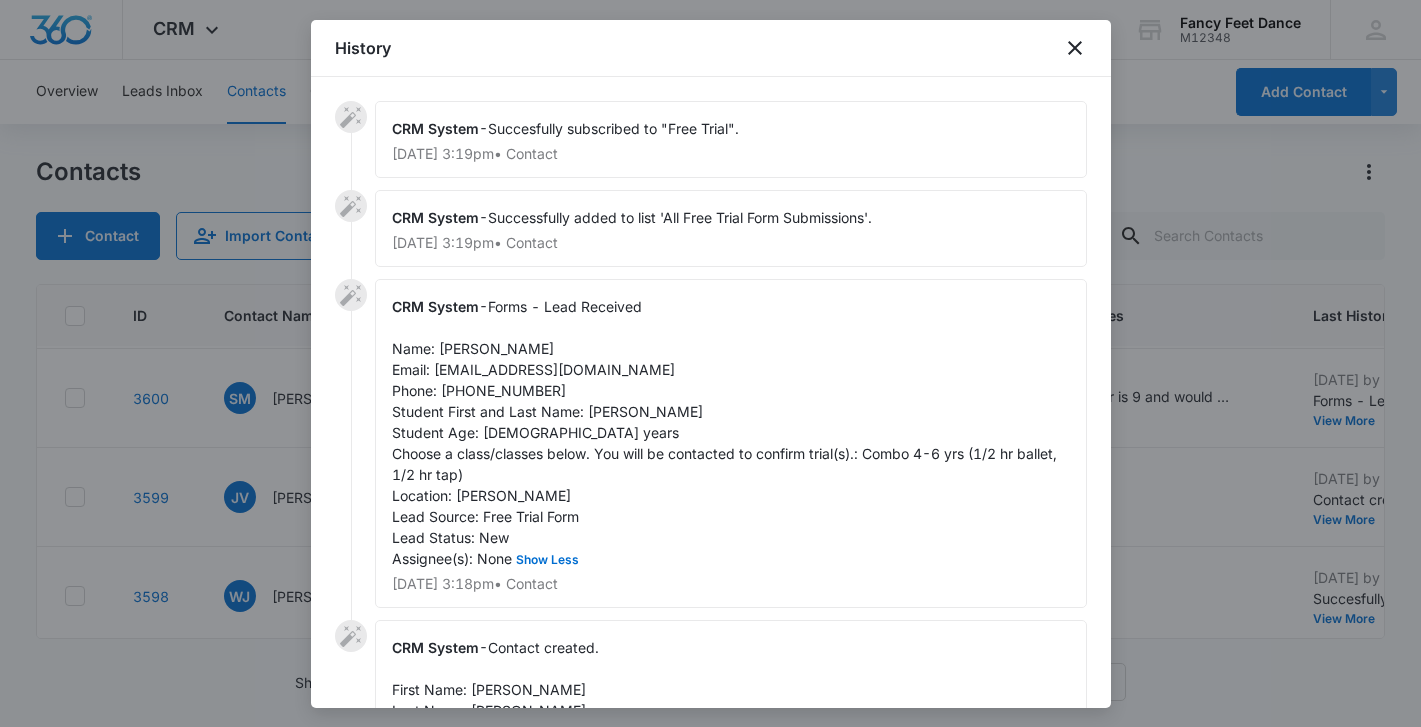 click on "Forms - Lead Received
Name: [PERSON_NAME]
Email: [EMAIL_ADDRESS][DOMAIN_NAME]
Phone: [PHONE_NUMBER]
Student First and Last Name: [PERSON_NAME]
Student Age: [DEMOGRAPHIC_DATA] years
Choose a class/classes below. You will be contacted to confirm trial(s).: Combo 4-6 yrs (1/2 hr ballet, 1/2 hr tap)
Location: [PERSON_NAME]
Lead Source: Free Trial Form
Lead Status: New
Assignee(s): None Show Less" at bounding box center (726, 432) 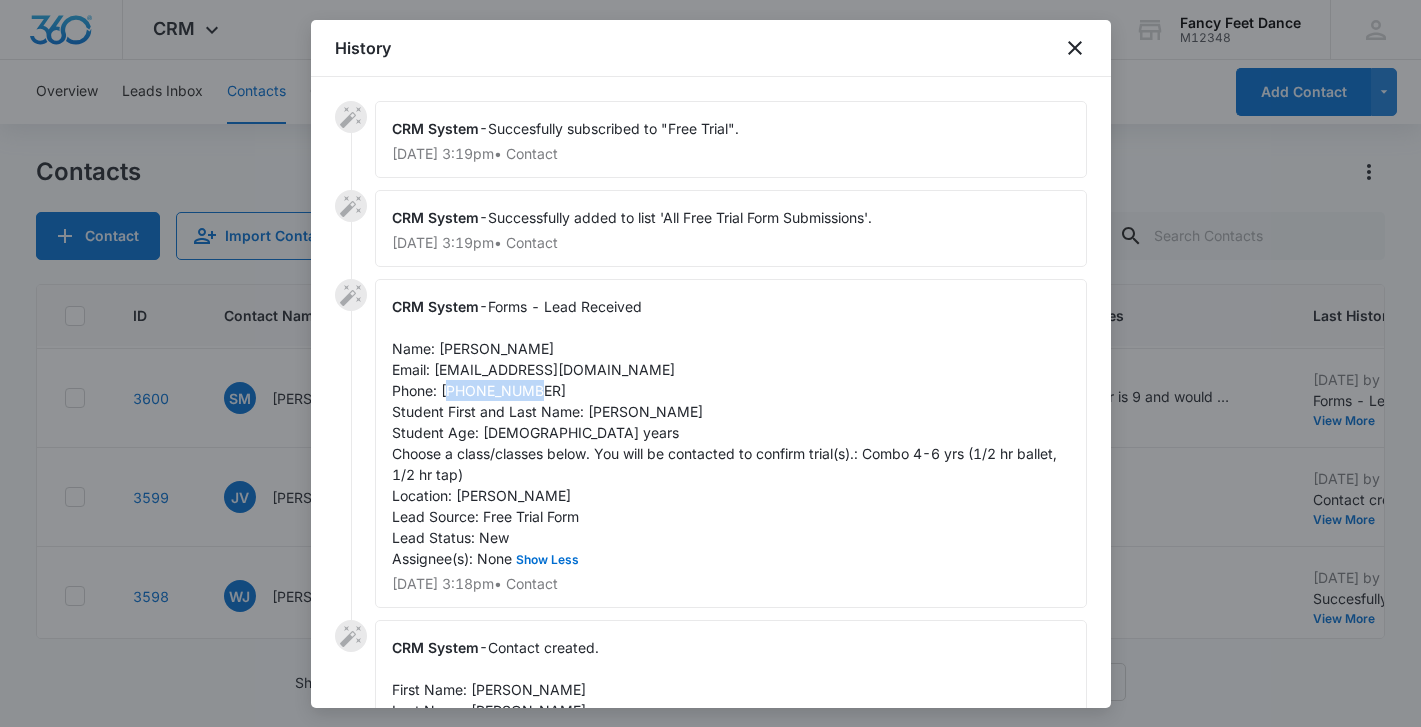 click on "Forms - Lead Received
Name: [PERSON_NAME]
Email: [EMAIL_ADDRESS][DOMAIN_NAME]
Phone: [PHONE_NUMBER]
Student First and Last Name: [PERSON_NAME]
Student Age: [DEMOGRAPHIC_DATA] years
Choose a class/classes below. You will be contacted to confirm trial(s).: Combo 4-6 yrs (1/2 hr ballet, 1/2 hr tap)
Location: [PERSON_NAME]
Lead Source: Free Trial Form
Lead Status: New
Assignee(s): None Show Less" at bounding box center (726, 432) 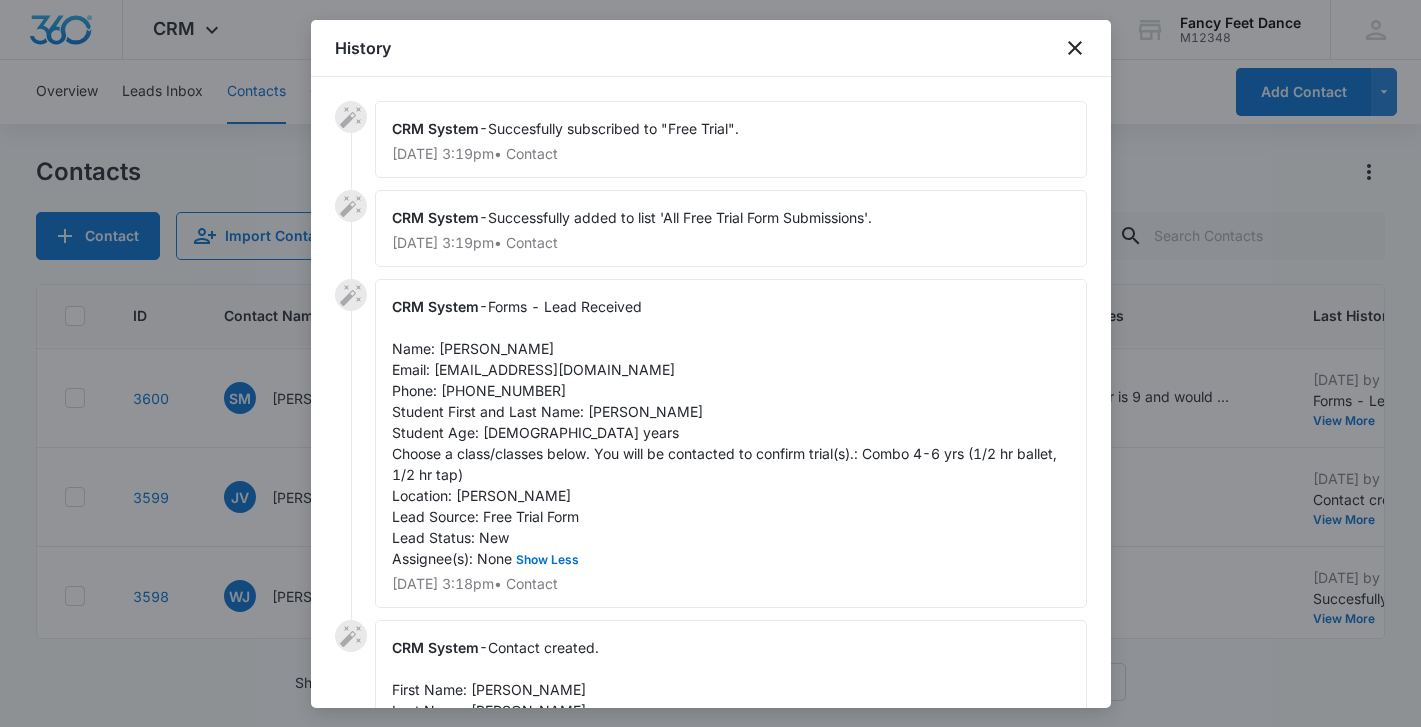 click at bounding box center (710, 363) 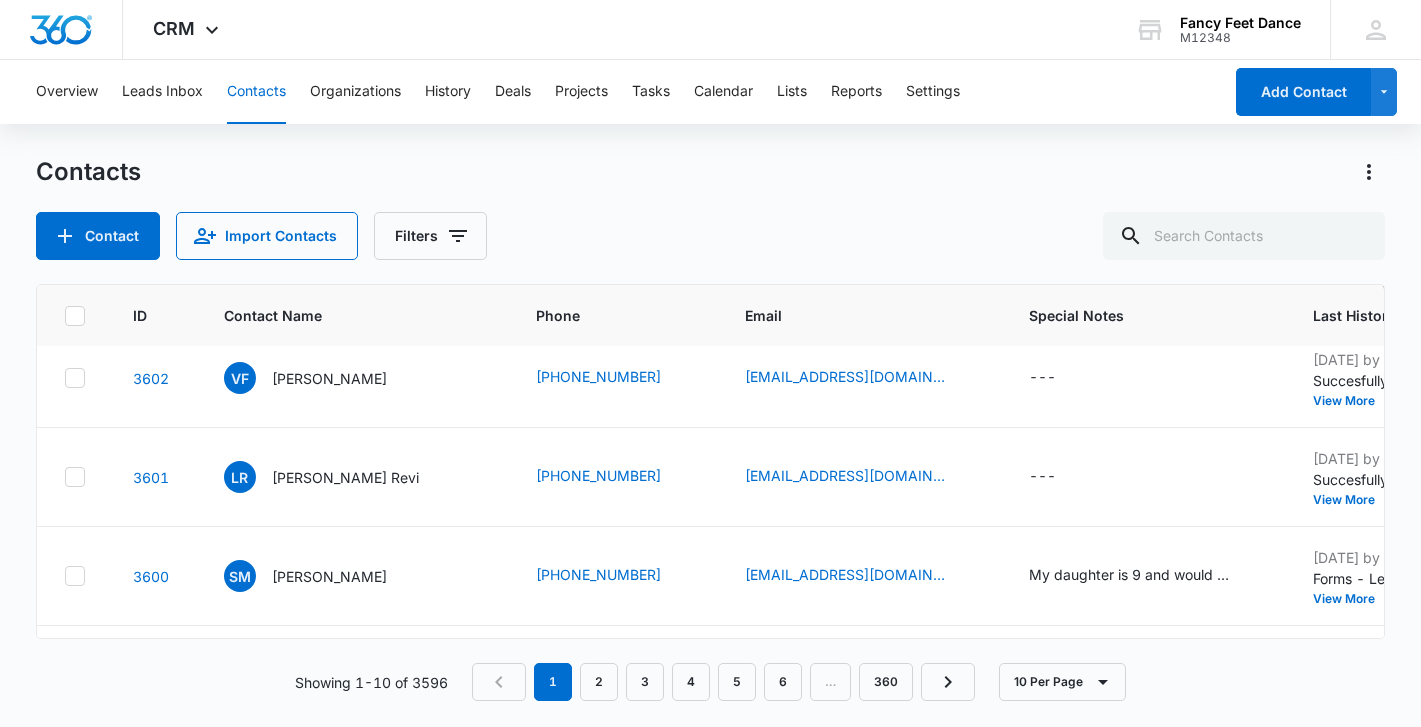 scroll, scrollTop: 208, scrollLeft: 5, axis: both 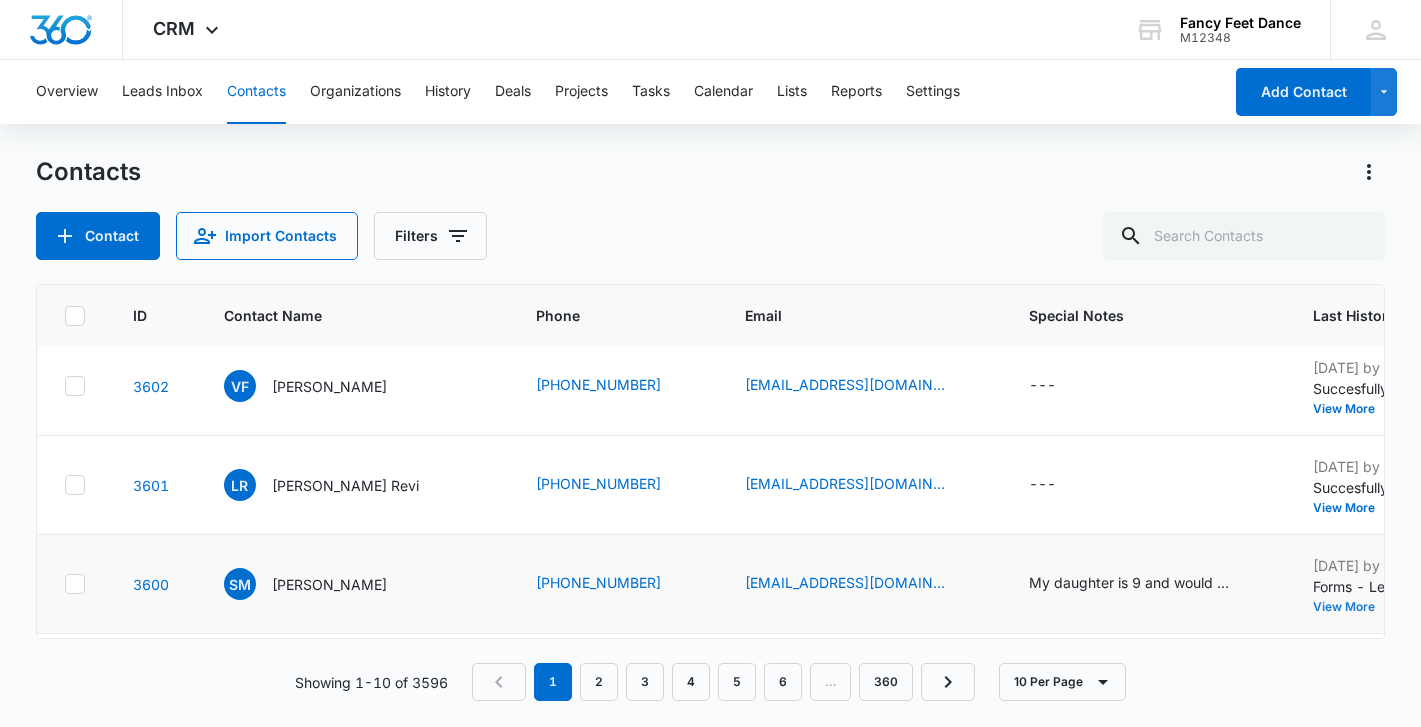 click on "View More" at bounding box center (1351, 607) 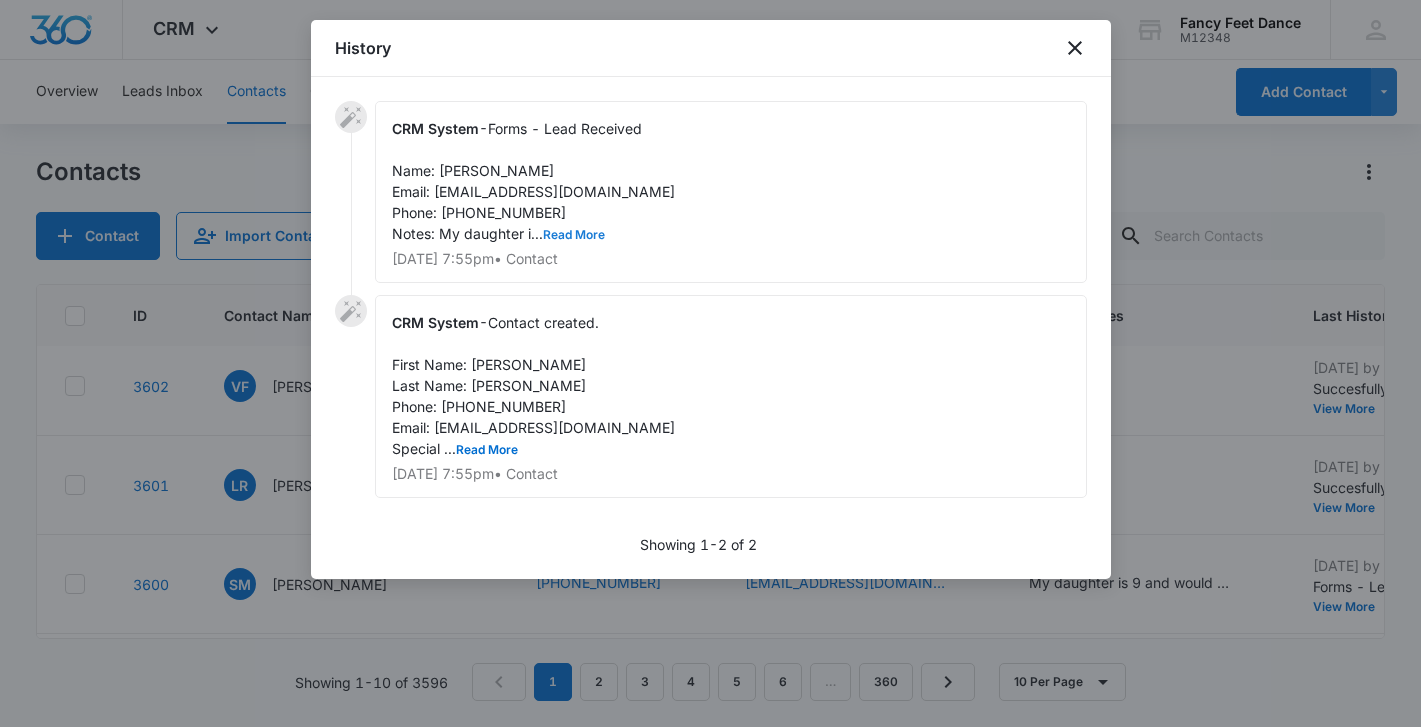 click on "Read More" at bounding box center [574, 235] 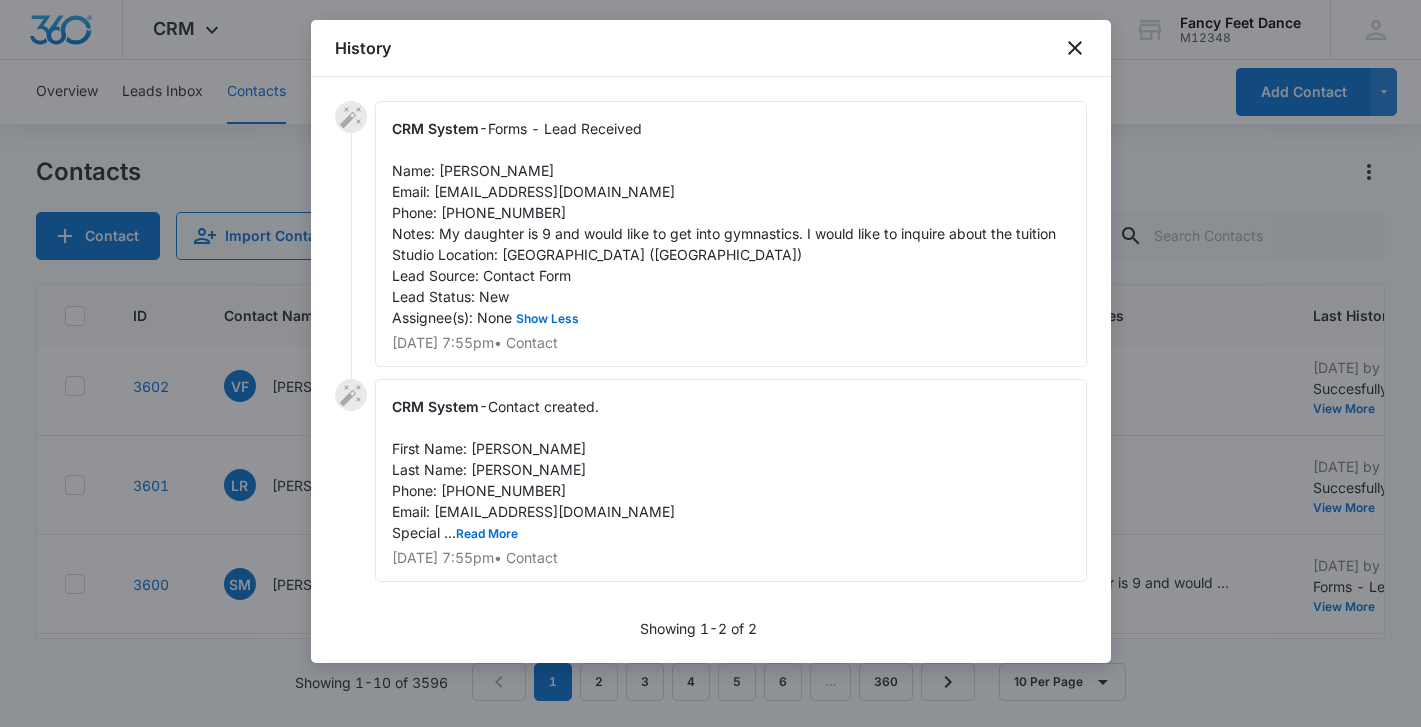 click at bounding box center [710, 363] 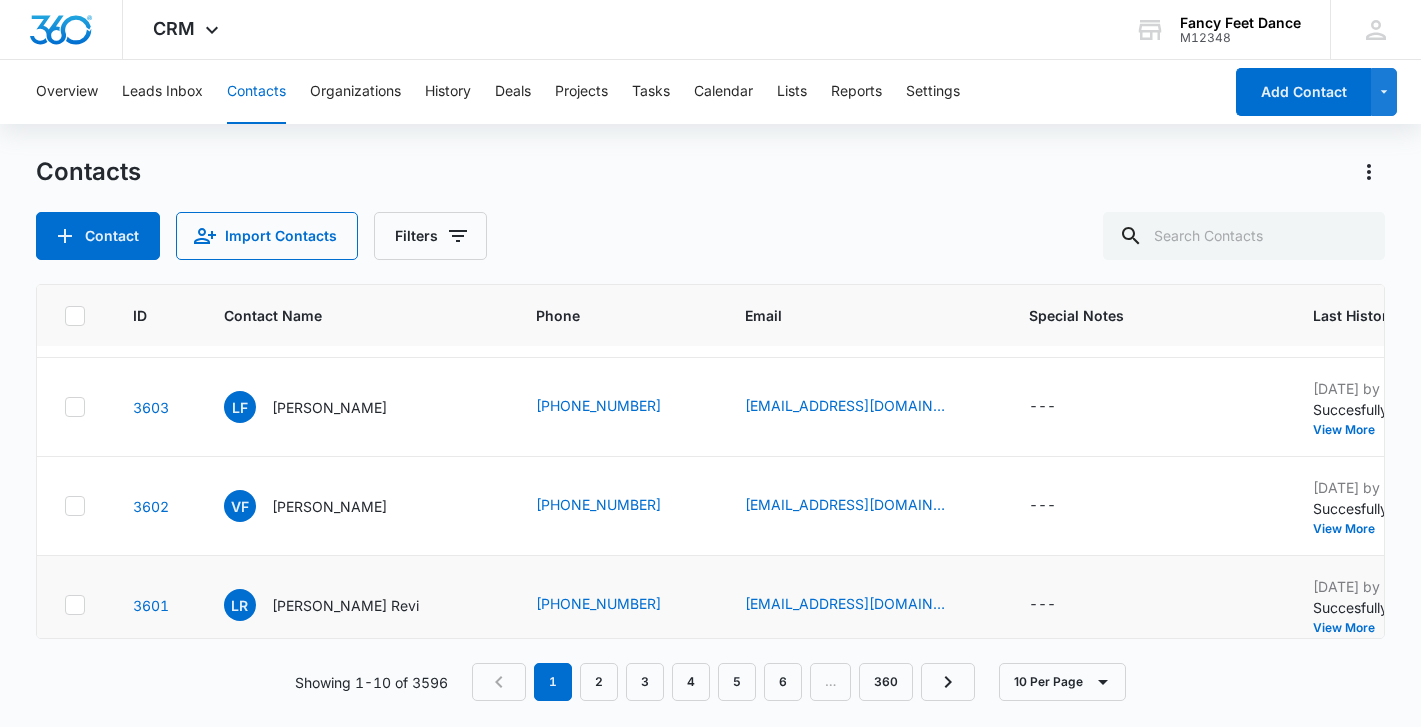 scroll, scrollTop: 91, scrollLeft: 5, axis: both 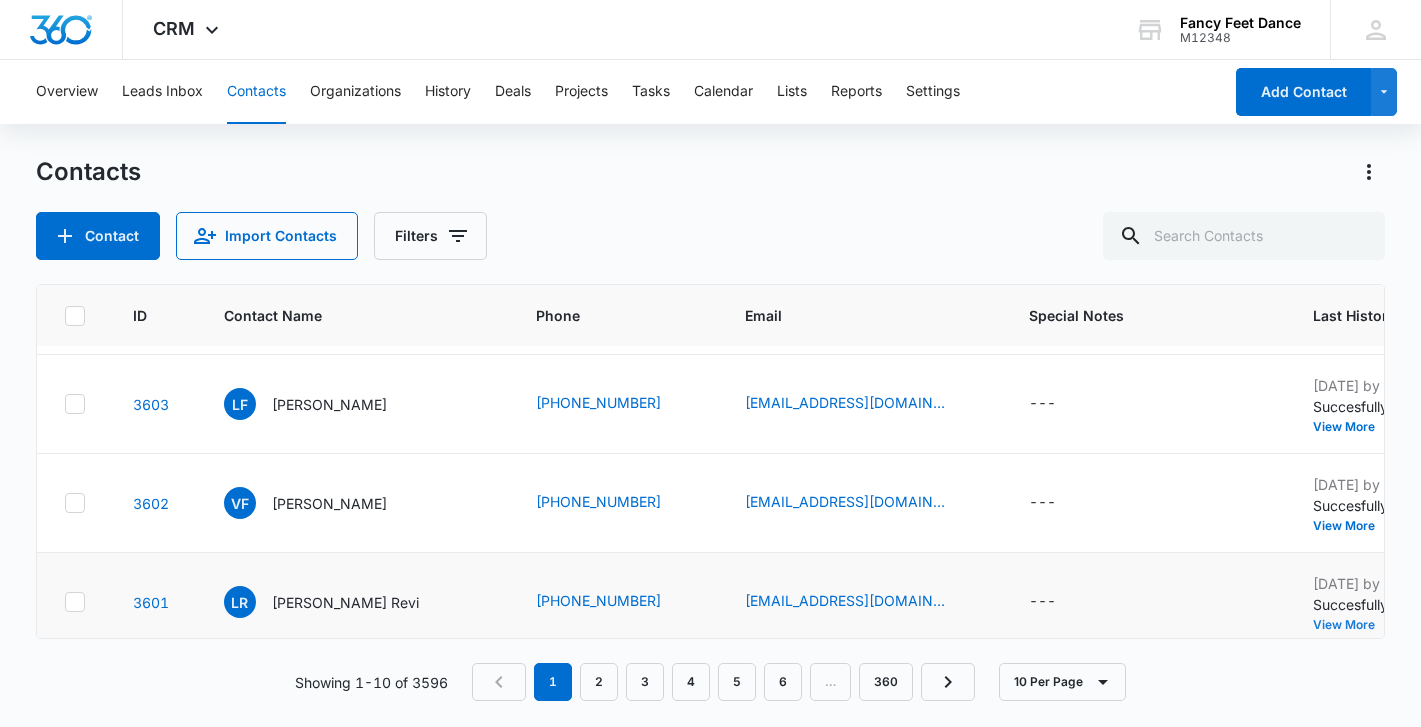 click on "View More" at bounding box center [1351, 625] 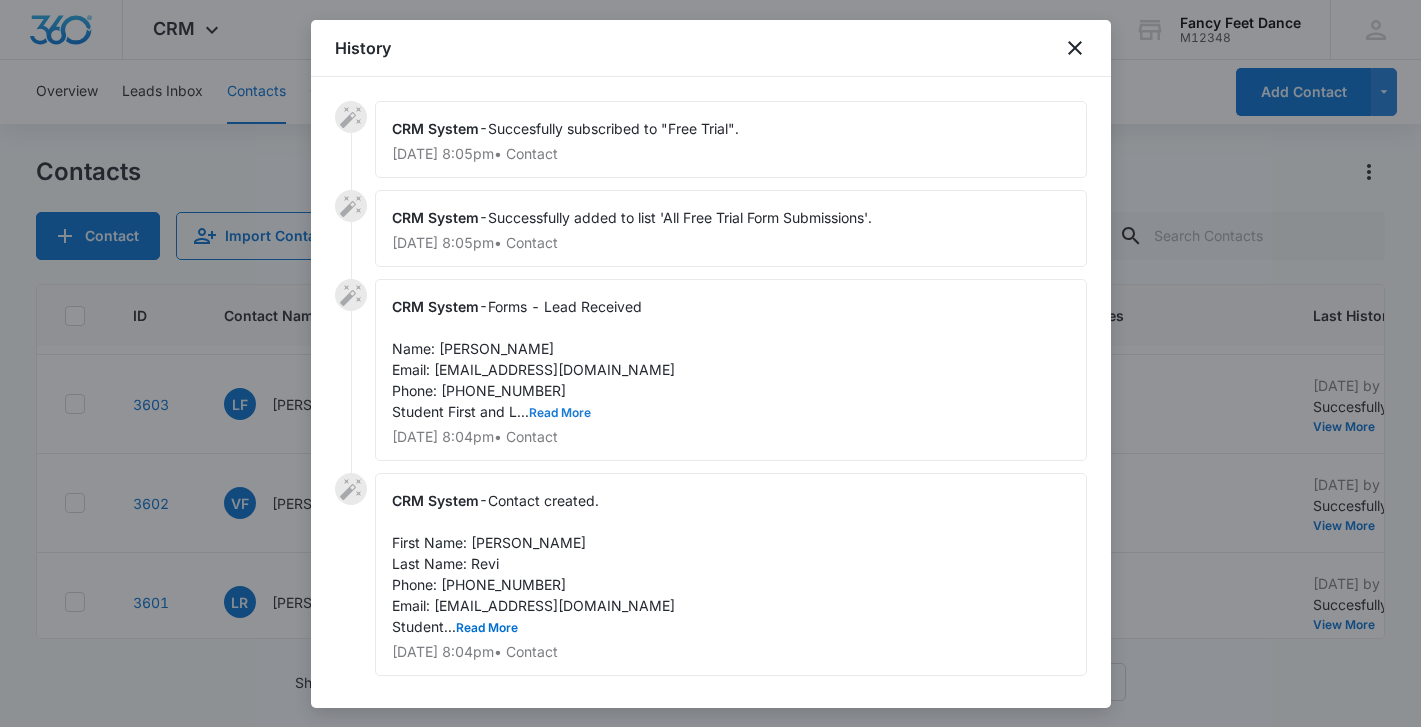 click on "Read More" at bounding box center (560, 413) 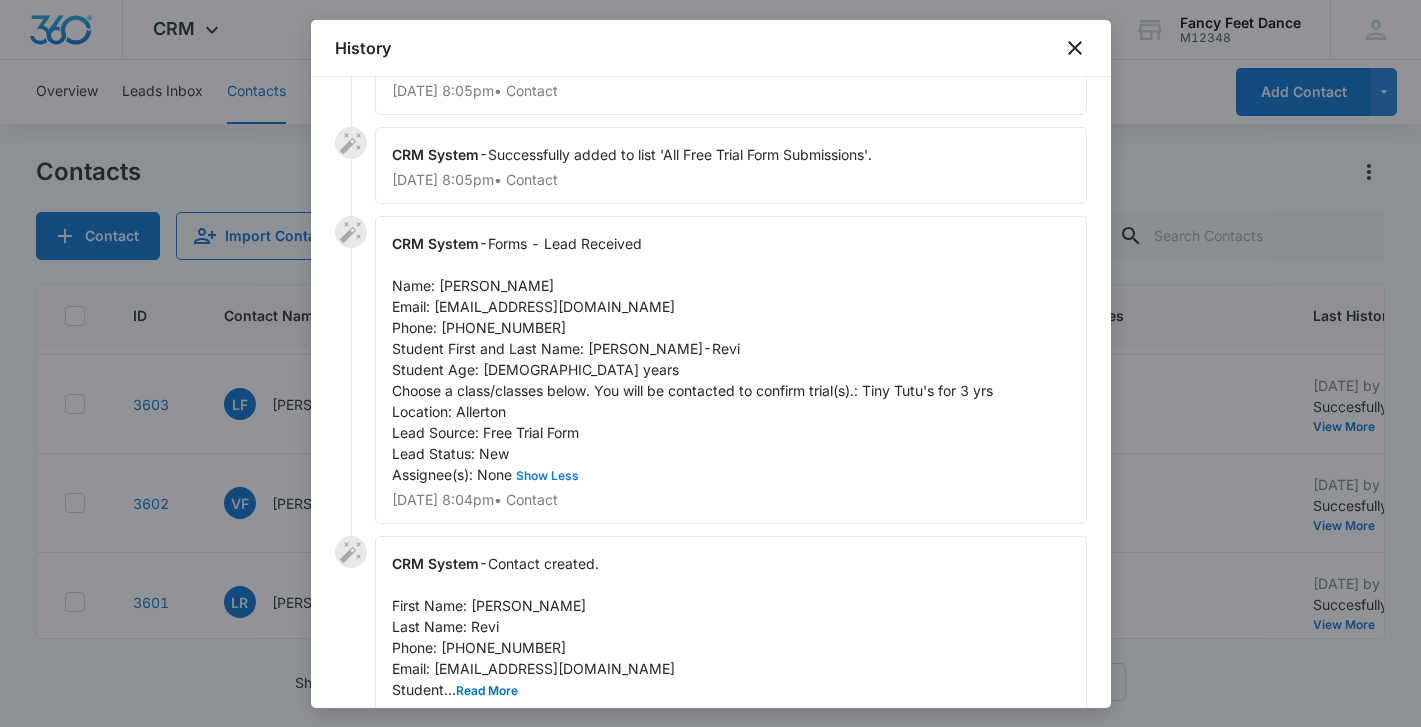 scroll, scrollTop: 66, scrollLeft: 0, axis: vertical 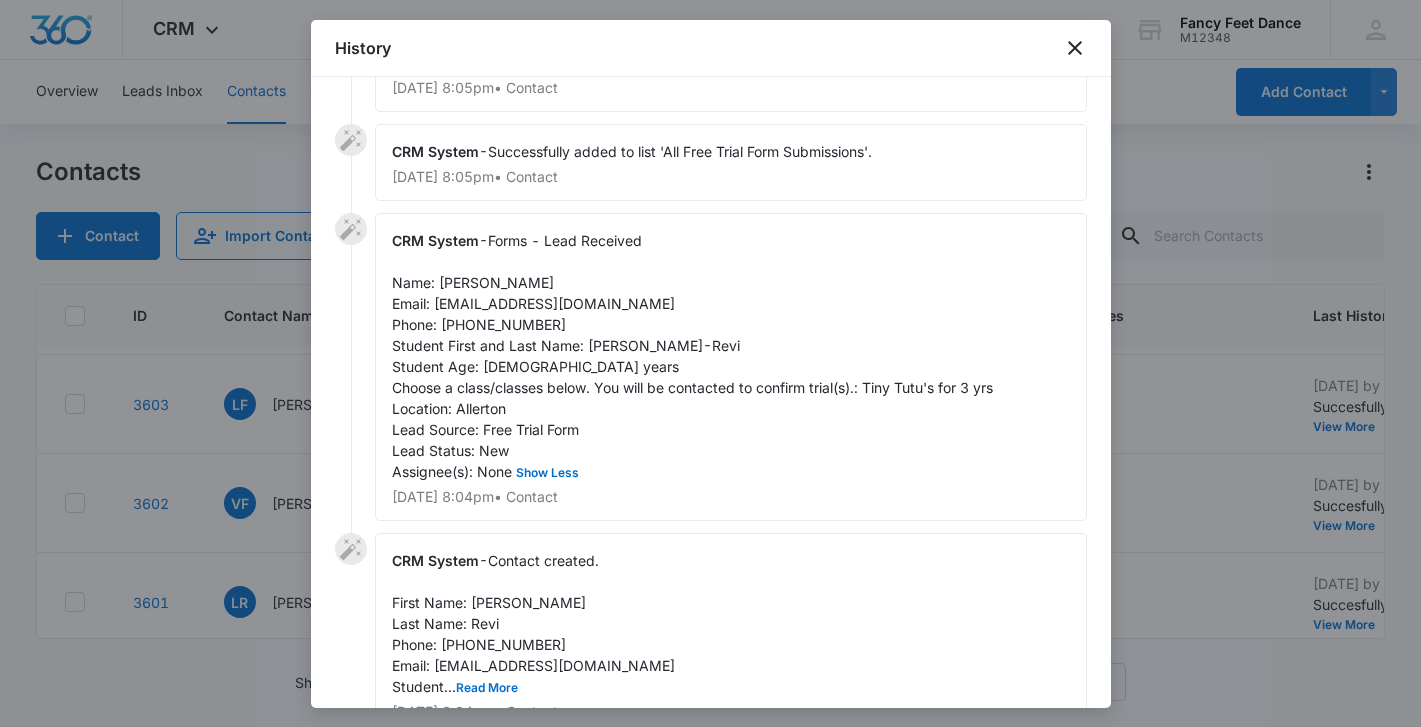 click on "Forms - Lead Received
Name: [PERSON_NAME]
Email: [EMAIL_ADDRESS][DOMAIN_NAME]
Phone: [PHONE_NUMBER]
Student First and Last Name: [PERSON_NAME]-Revi
Student Age: [DEMOGRAPHIC_DATA] years
Choose a class/classes below. You will be contacted to confirm trial(s).: [PERSON_NAME]'s for 3 yrs
Location: Allerton
Lead Source: Free Trial Form
Lead Status: New
Assignee(s): None Show Less" at bounding box center [692, 356] 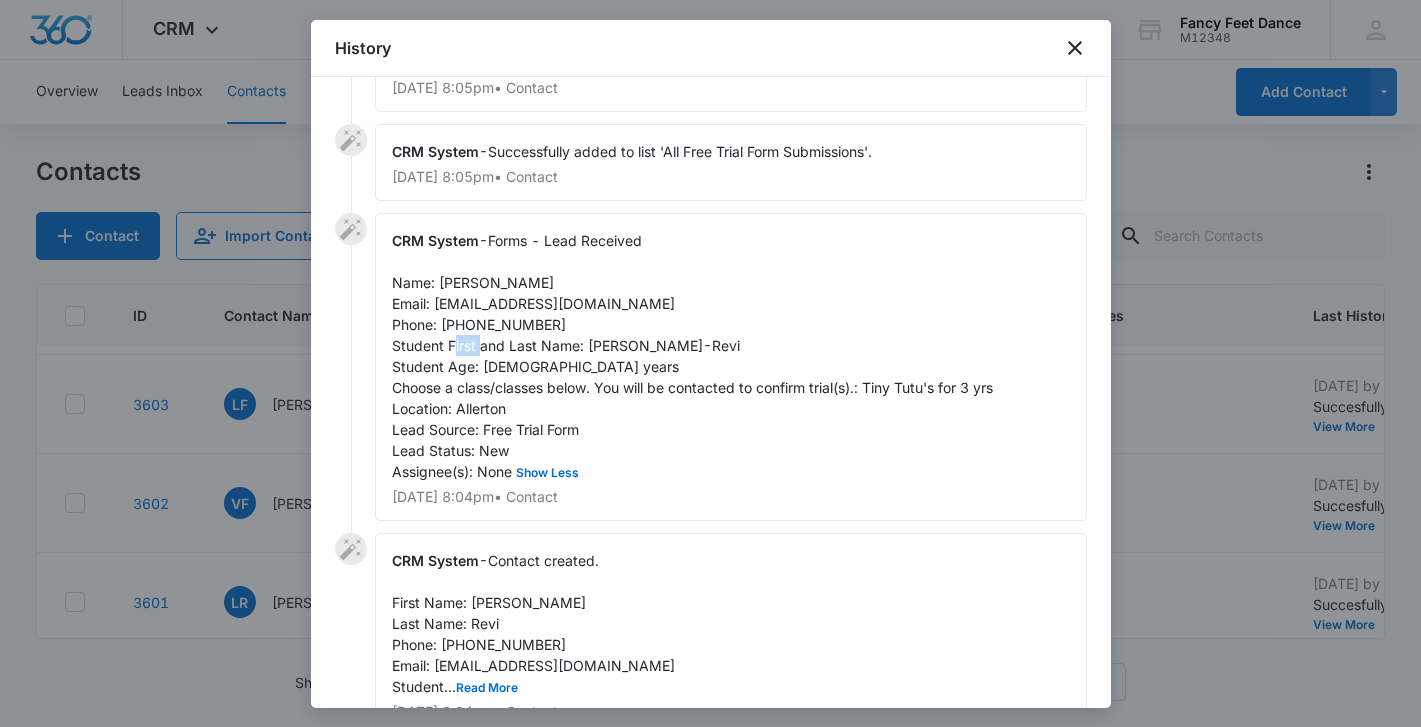 click on "Forms - Lead Received
Name: [PERSON_NAME]
Email: [EMAIL_ADDRESS][DOMAIN_NAME]
Phone: [PHONE_NUMBER]
Student First and Last Name: [PERSON_NAME]-Revi
Student Age: [DEMOGRAPHIC_DATA] years
Choose a class/classes below. You will be contacted to confirm trial(s).: [PERSON_NAME]'s for 3 yrs
Location: Allerton
Lead Source: Free Trial Form
Lead Status: New
Assignee(s): None Show Less" at bounding box center [692, 356] 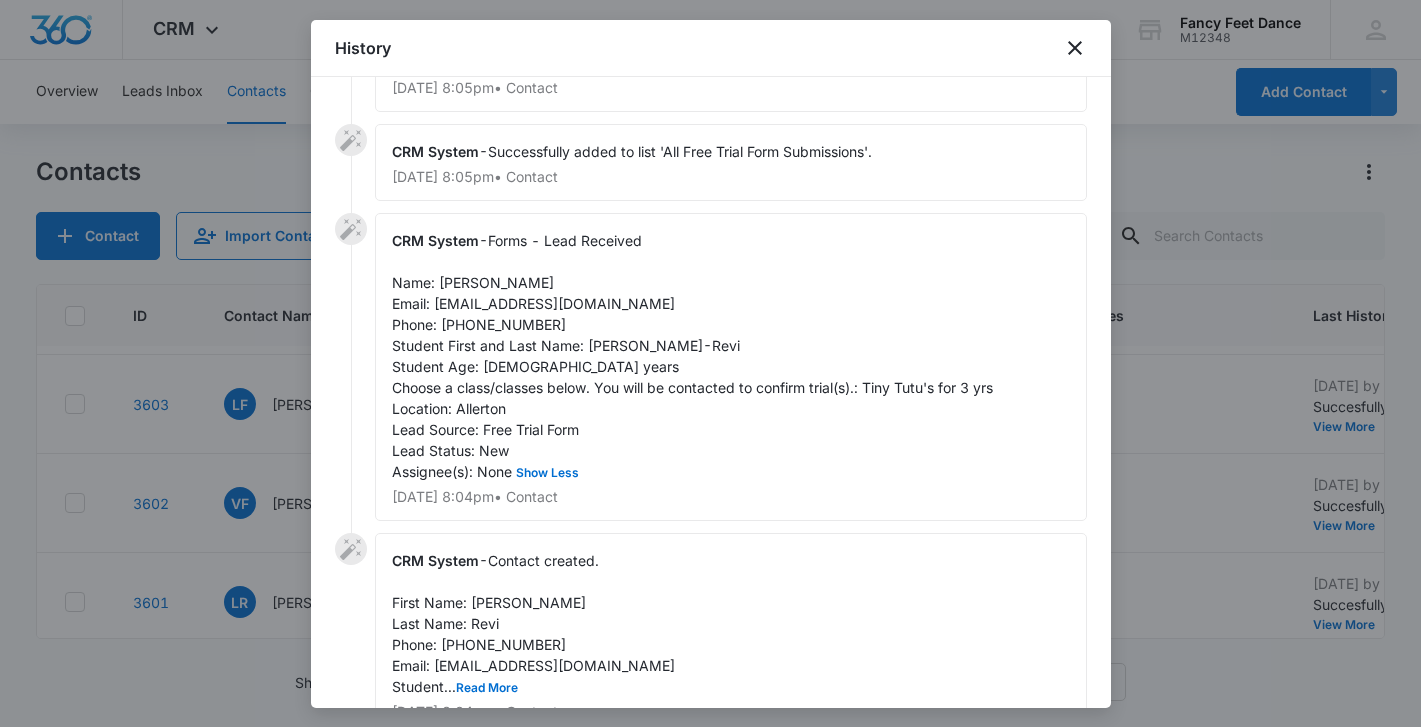click on "Forms - Lead Received
Name: [PERSON_NAME]
Email: [EMAIL_ADDRESS][DOMAIN_NAME]
Phone: [PHONE_NUMBER]
Student First and Last Name: [PERSON_NAME]-Revi
Student Age: [DEMOGRAPHIC_DATA] years
Choose a class/classes below. You will be contacted to confirm trial(s).: [PERSON_NAME]'s for 3 yrs
Location: Allerton
Lead Source: Free Trial Form
Lead Status: New
Assignee(s): None Show Less" at bounding box center [692, 356] 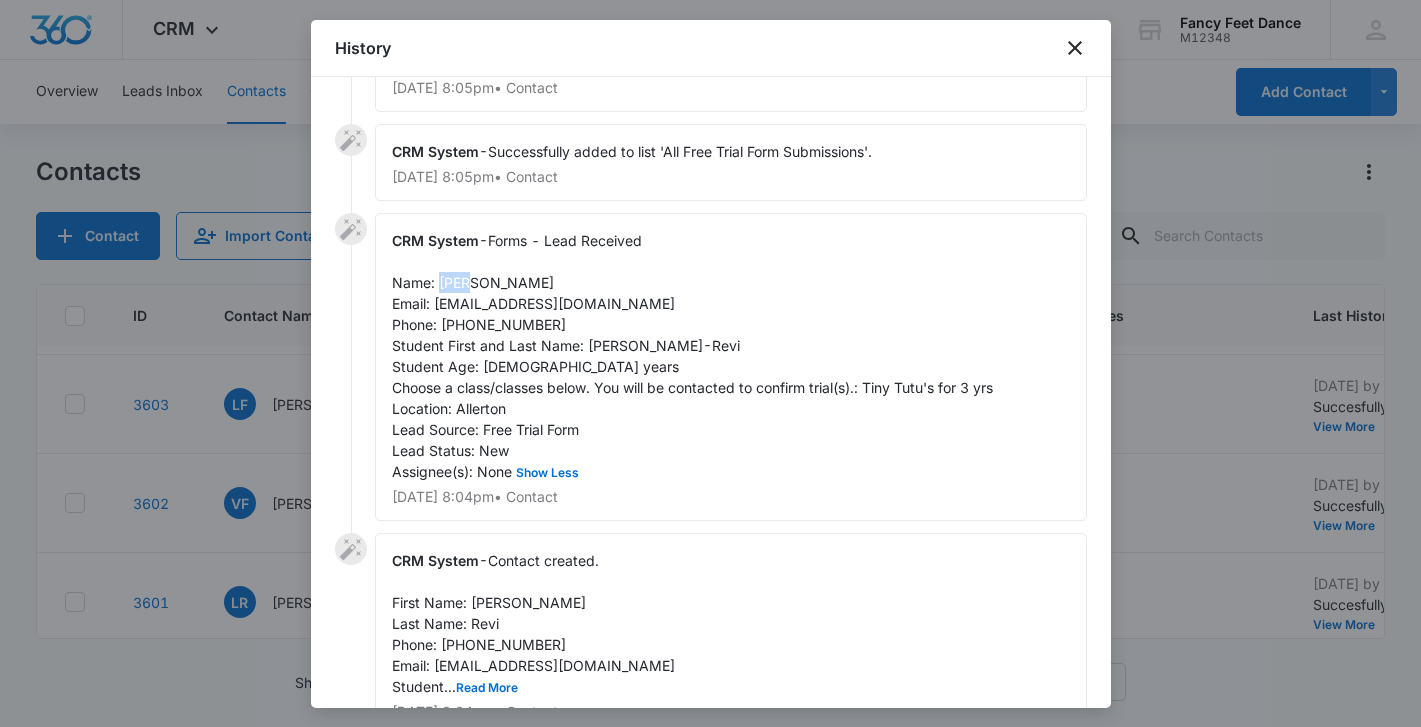 click on "Forms - Lead Received
Name: [PERSON_NAME]
Email: [EMAIL_ADDRESS][DOMAIN_NAME]
Phone: [PHONE_NUMBER]
Student First and Last Name: [PERSON_NAME]-Revi
Student Age: [DEMOGRAPHIC_DATA] years
Choose a class/classes below. You will be contacted to confirm trial(s).: [PERSON_NAME]'s for 3 yrs
Location: Allerton
Lead Source: Free Trial Form
Lead Status: New
Assignee(s): None Show Less" at bounding box center [692, 356] 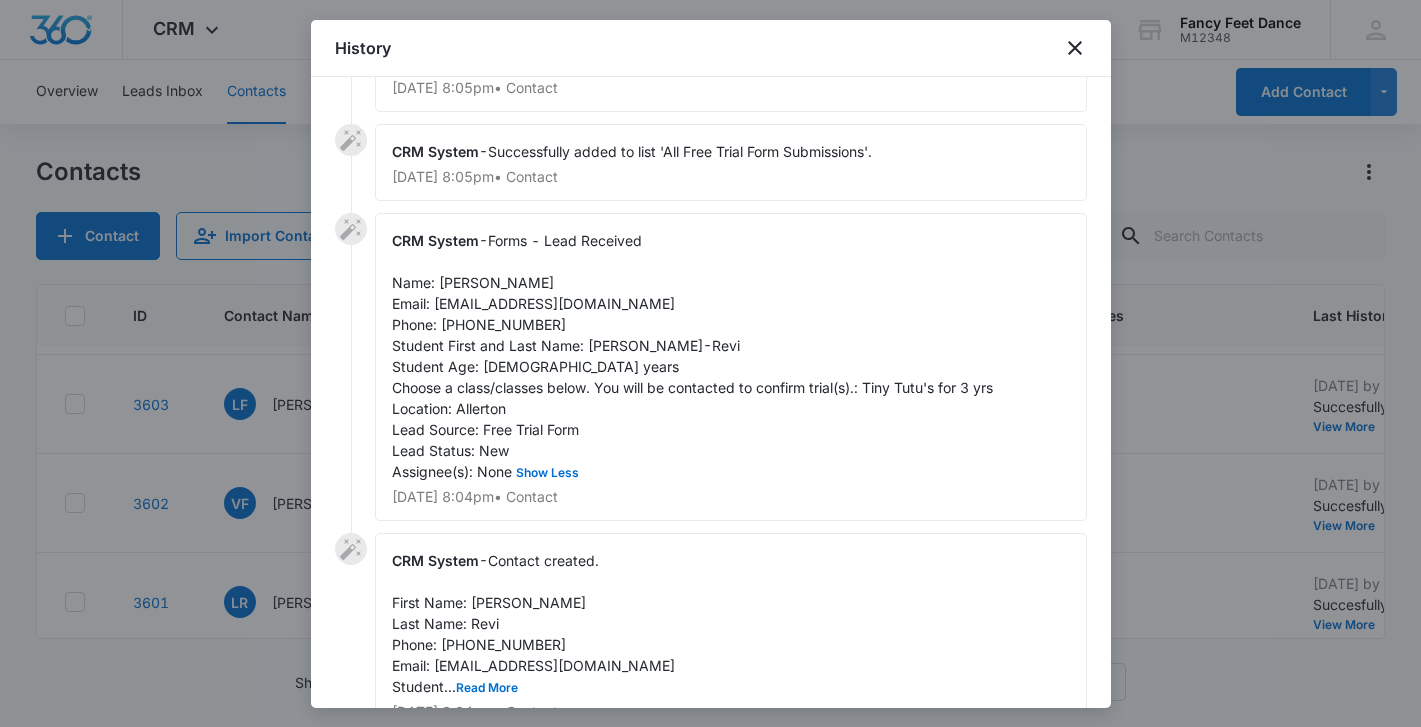click on "Forms - Lead Received
Name: [PERSON_NAME]
Email: [EMAIL_ADDRESS][DOMAIN_NAME]
Phone: [PHONE_NUMBER]
Student First and Last Name: [PERSON_NAME]-Revi
Student Age: [DEMOGRAPHIC_DATA] years
Choose a class/classes below. You will be contacted to confirm trial(s).: [PERSON_NAME]'s for 3 yrs
Location: Allerton
Lead Source: Free Trial Form
Lead Status: New
Assignee(s): None Show Less" at bounding box center [692, 356] 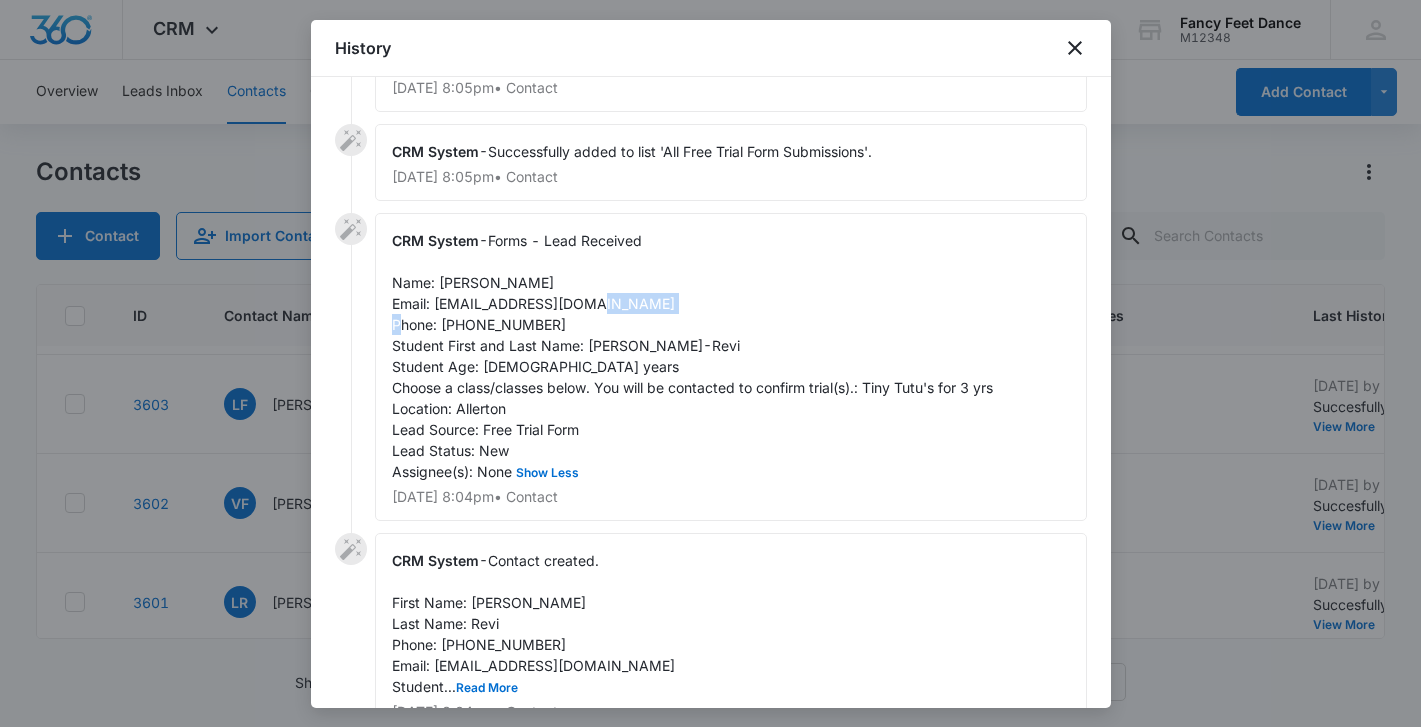 click on "Forms - Lead Received
Name: [PERSON_NAME]
Email: [EMAIL_ADDRESS][DOMAIN_NAME]
Phone: [PHONE_NUMBER]
Student First and Last Name: [PERSON_NAME]-Revi
Student Age: [DEMOGRAPHIC_DATA] years
Choose a class/classes below. You will be contacted to confirm trial(s).: [PERSON_NAME]'s for 3 yrs
Location: Allerton
Lead Source: Free Trial Form
Lead Status: New
Assignee(s): None Show Less" at bounding box center [692, 356] 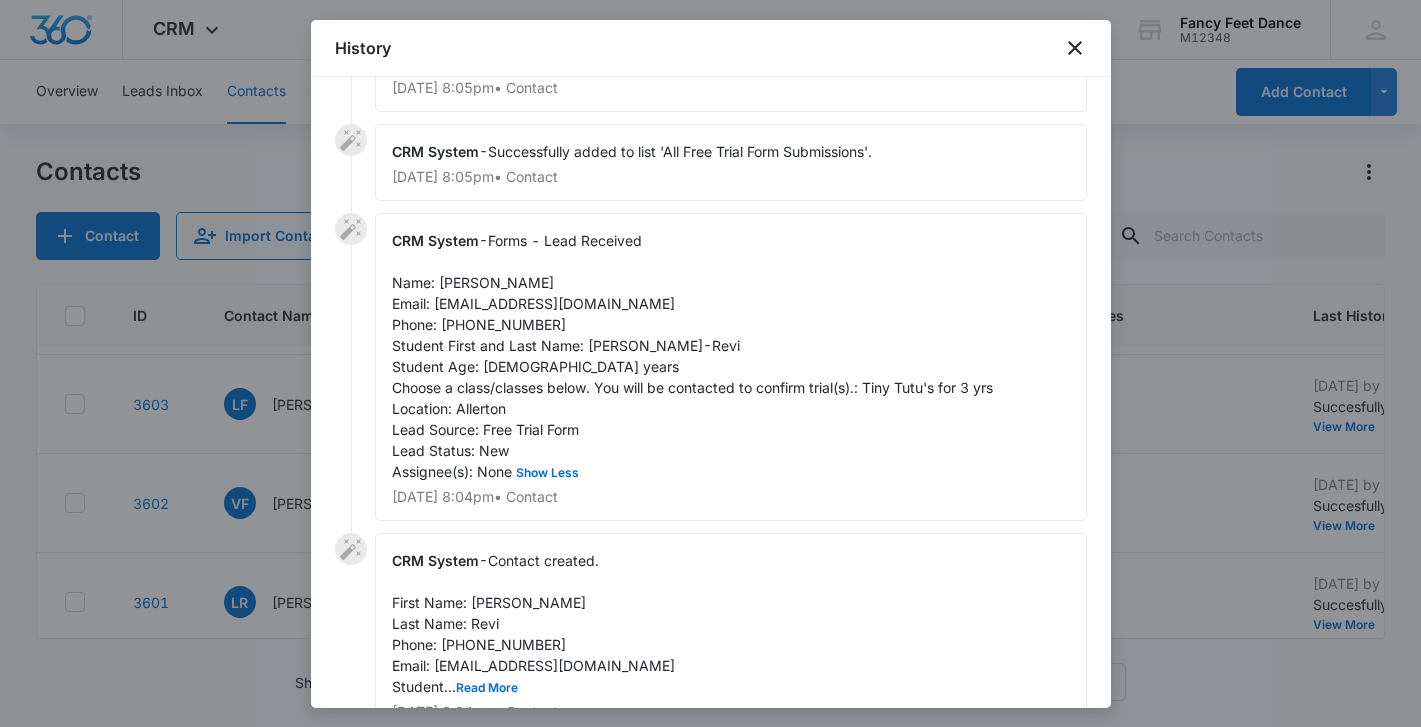click at bounding box center (710, 363) 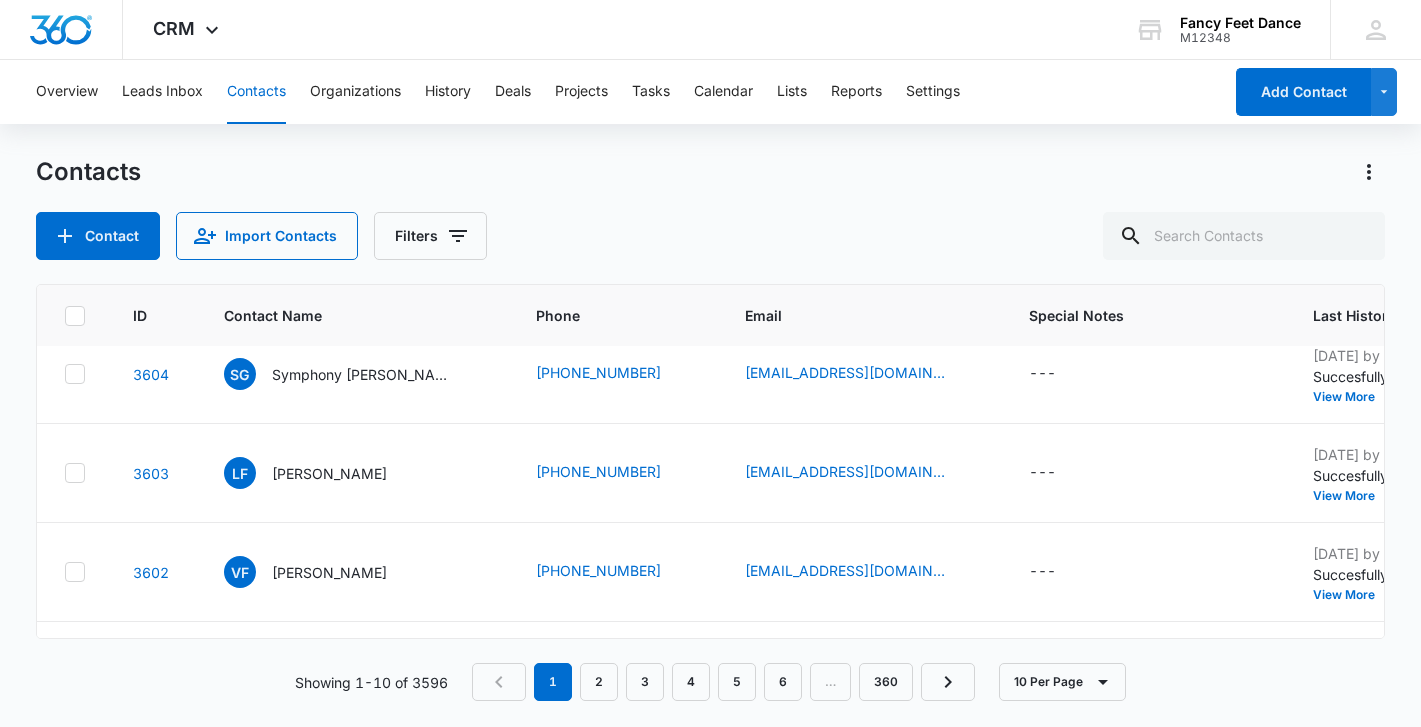 scroll, scrollTop: 0, scrollLeft: 5, axis: horizontal 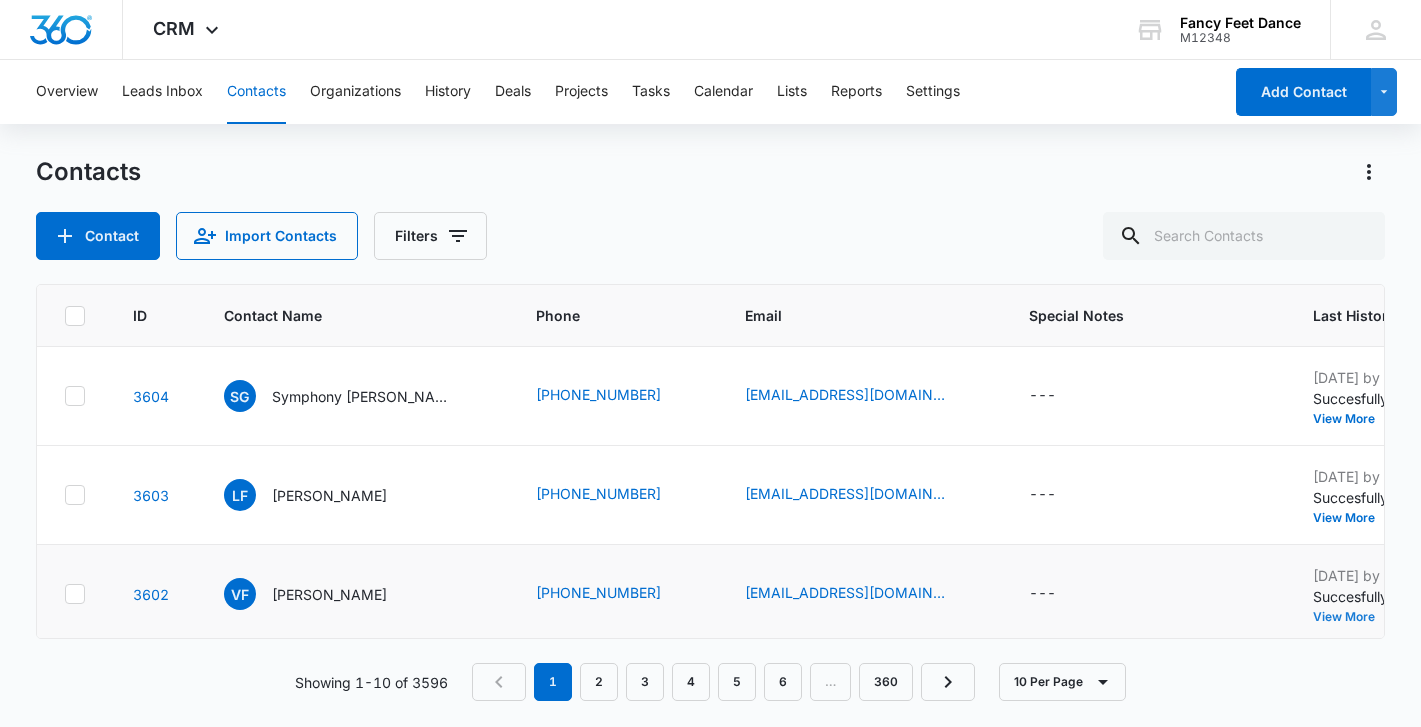 click on "View More" at bounding box center (1351, 617) 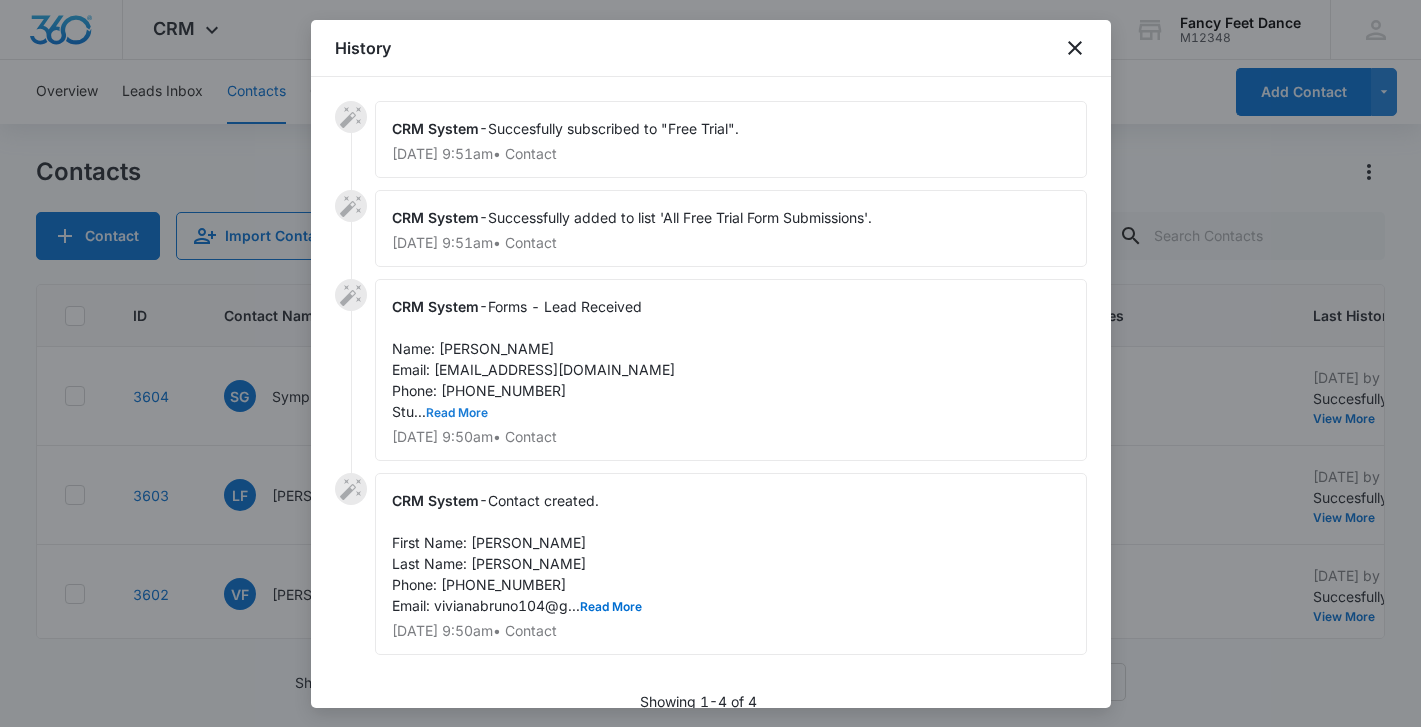 click on "Read More" at bounding box center (457, 413) 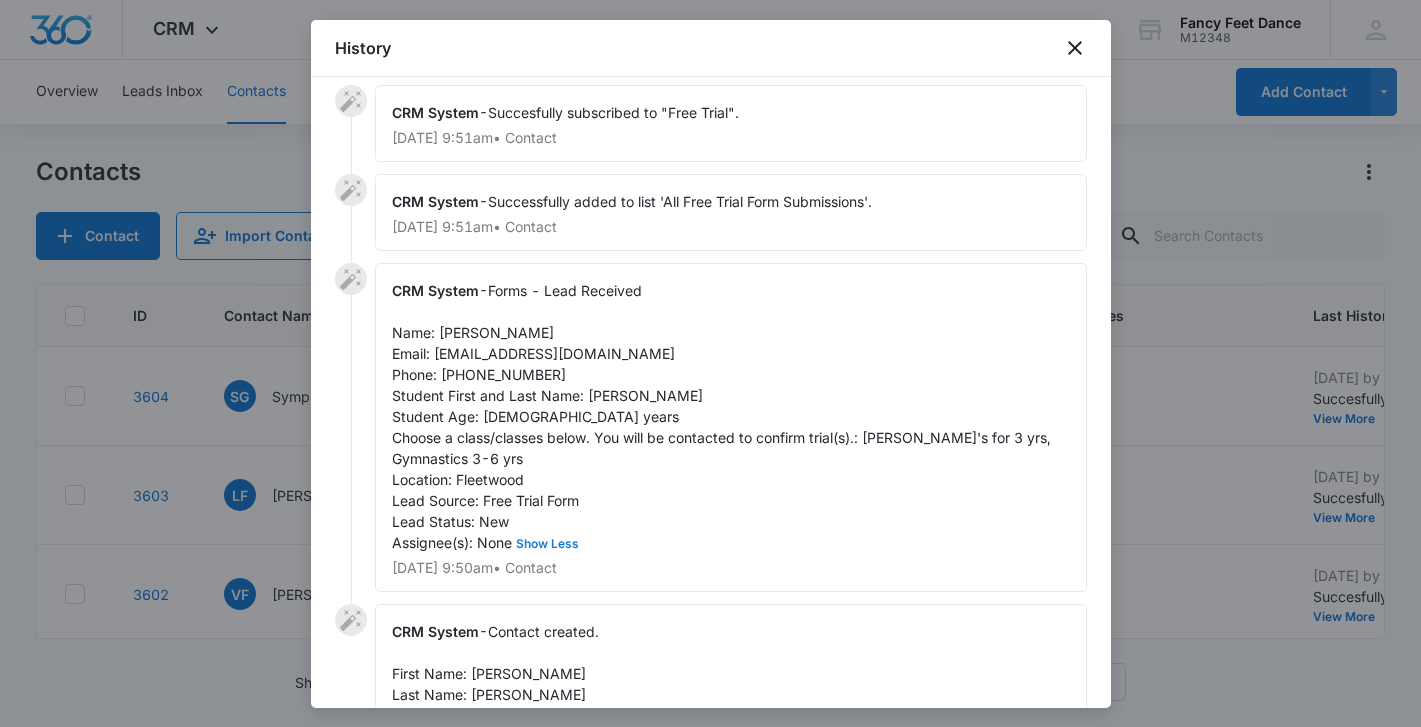 scroll, scrollTop: 25, scrollLeft: 0, axis: vertical 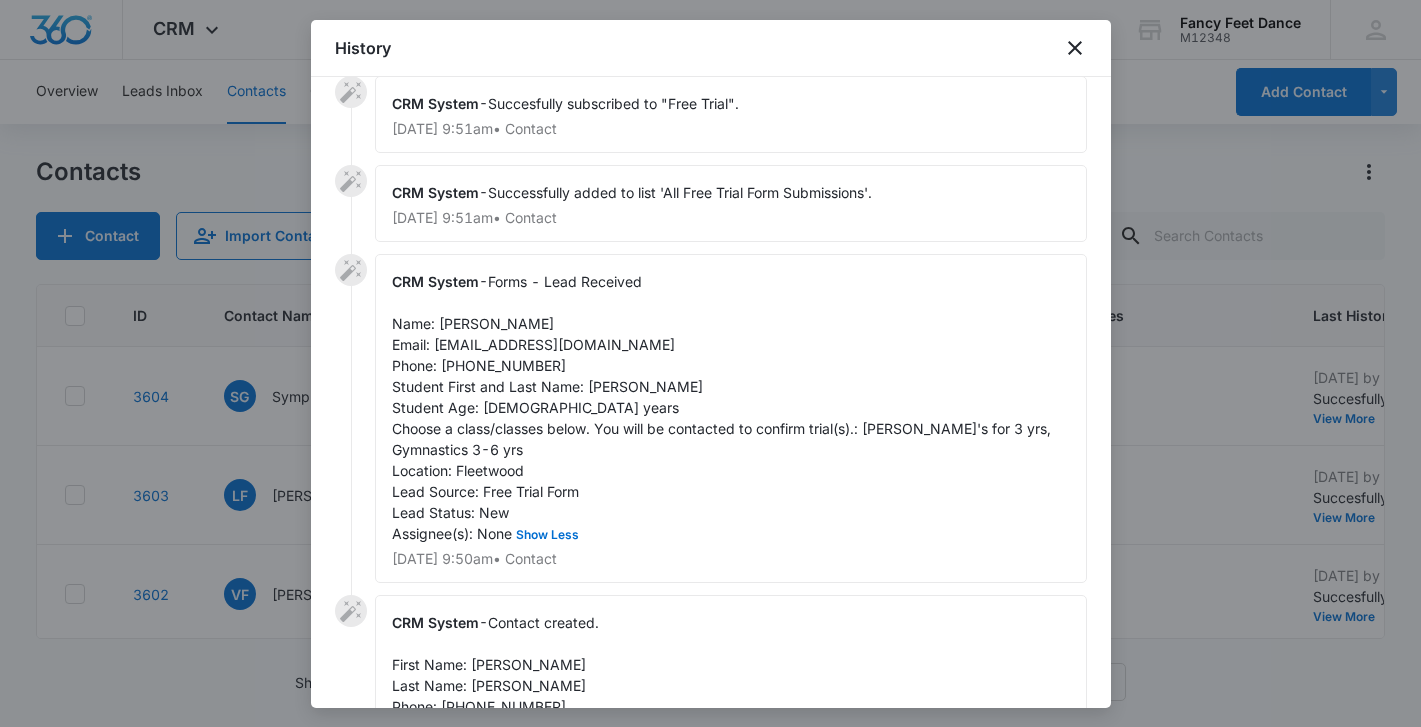 click on "Forms - Lead Received
Name: [PERSON_NAME]
Email: [EMAIL_ADDRESS][DOMAIN_NAME]
Phone: [PHONE_NUMBER]
Student First and Last Name: [PERSON_NAME]
Student Age: [DEMOGRAPHIC_DATA] years
Choose a class/classes below. You will be contacted to confirm trial(s).: [PERSON_NAME]'s for 3 yrs, Gymnastics 3-6 yrs
Location: Fleetwood
Lead Source: Free Trial Form
Lead Status: New
Assignee(s): None Show Less" at bounding box center [723, 407] 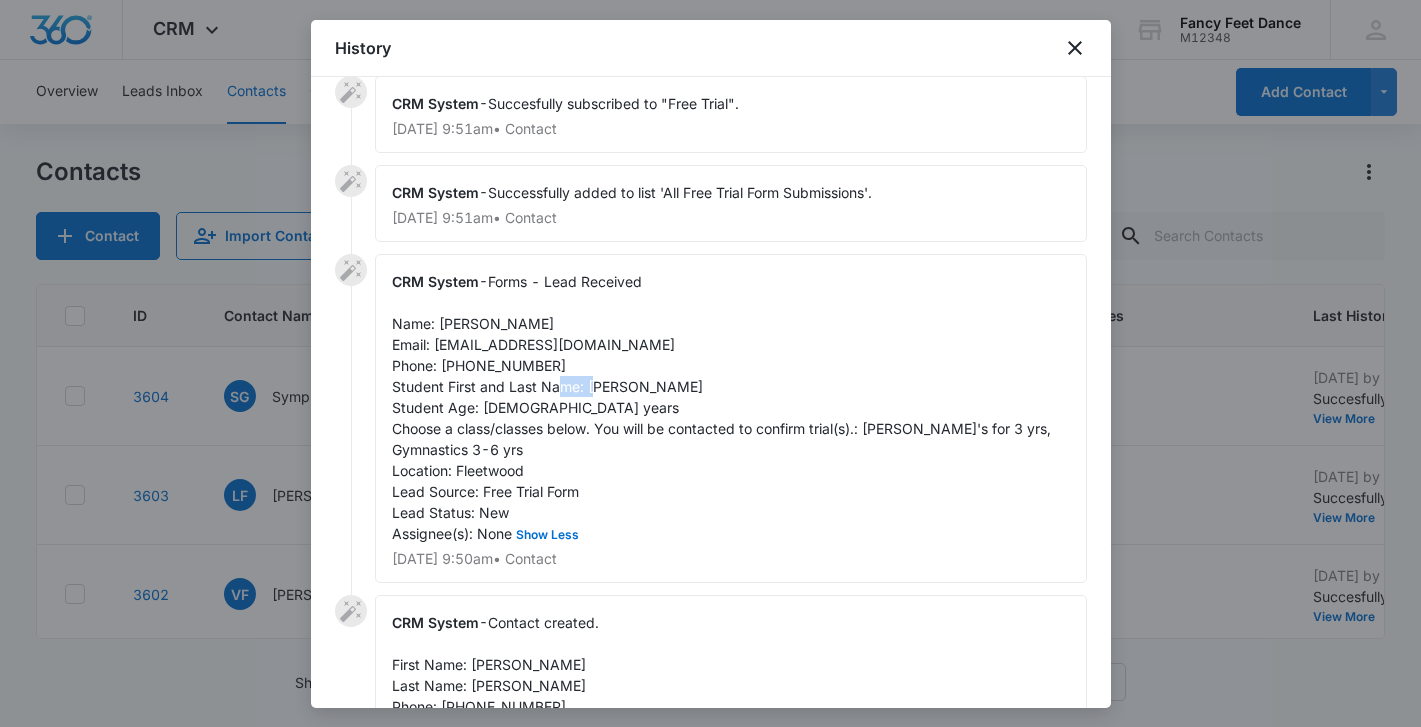 copy on "Novia" 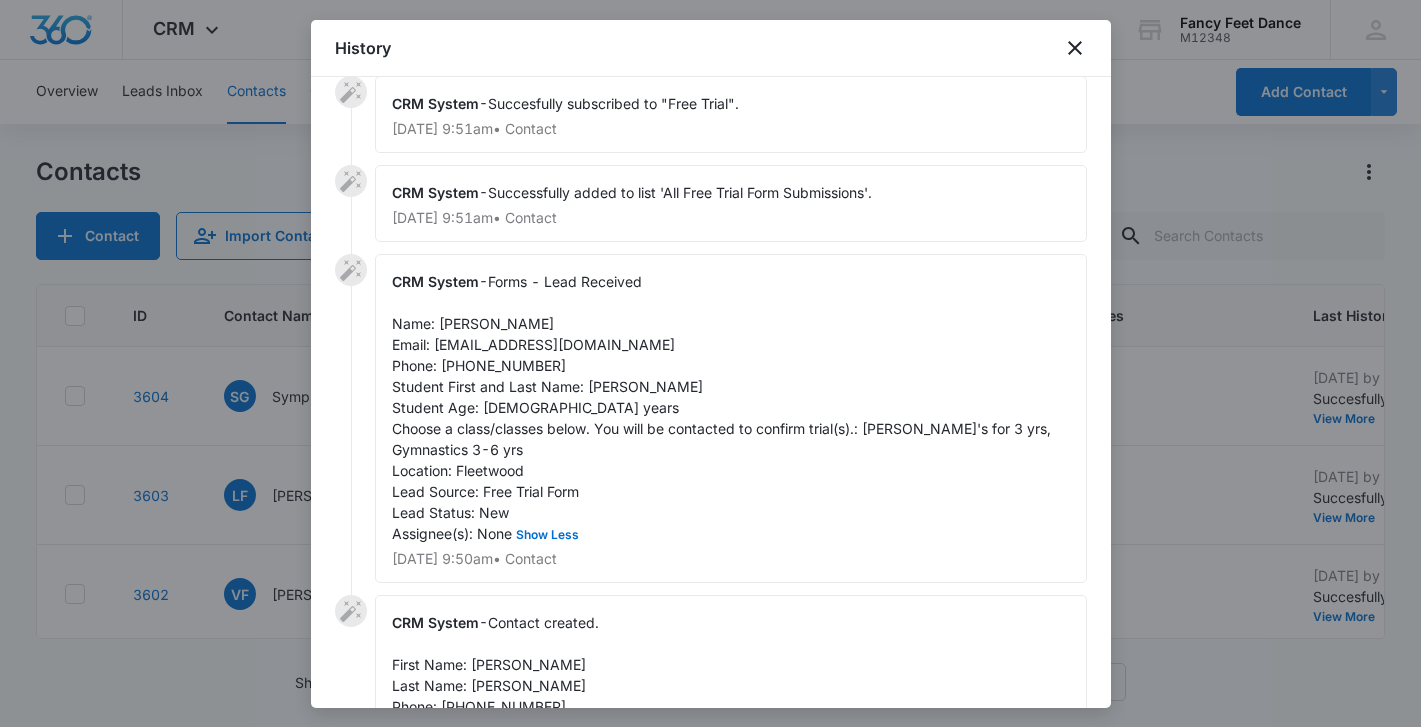 click on "Forms - Lead Received
Name: [PERSON_NAME]
Email: [EMAIL_ADDRESS][DOMAIN_NAME]
Phone: [PHONE_NUMBER]
Student First and Last Name: [PERSON_NAME]
Student Age: [DEMOGRAPHIC_DATA] years
Choose a class/classes below. You will be contacted to confirm trial(s).: [PERSON_NAME]'s for 3 yrs, Gymnastics 3-6 yrs
Location: Fleetwood
Lead Source: Free Trial Form
Lead Status: New
Assignee(s): None Show Less" at bounding box center (723, 407) 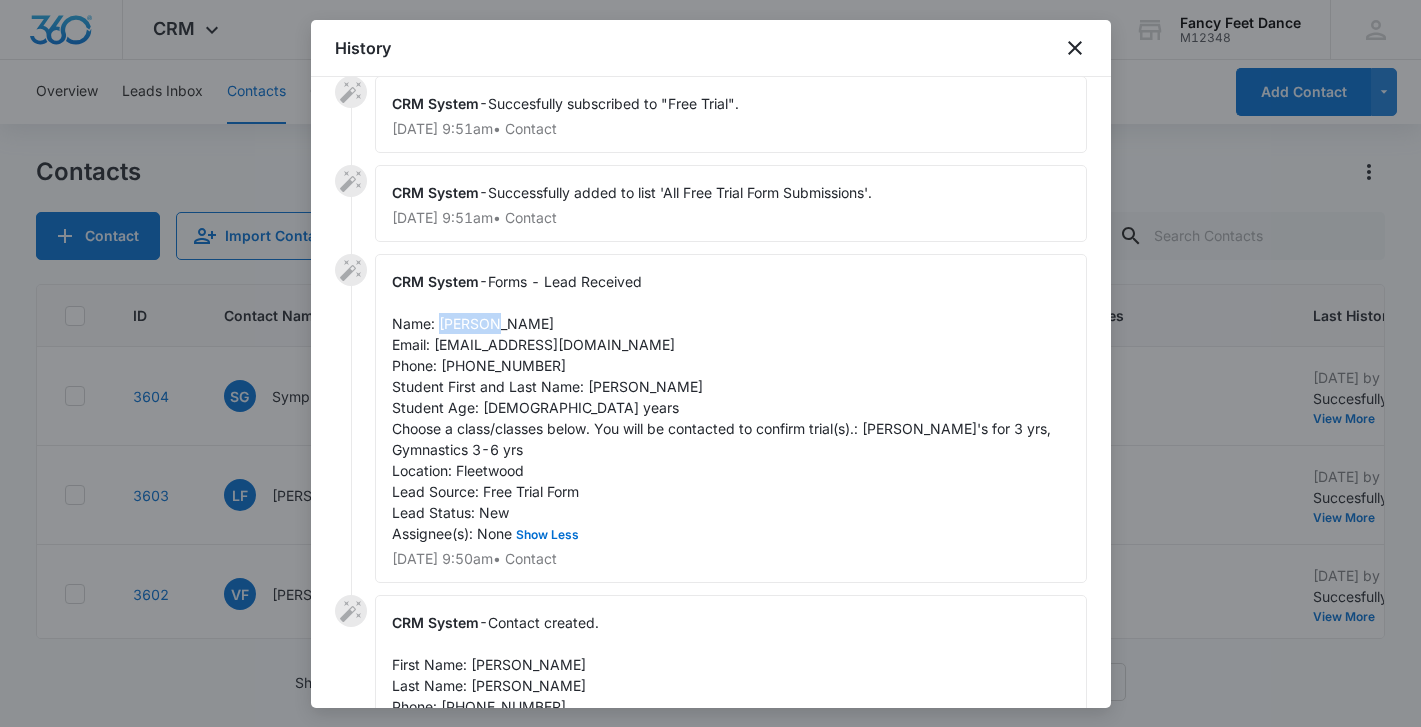 click on "Forms - Lead Received
Name: [PERSON_NAME]
Email: [EMAIL_ADDRESS][DOMAIN_NAME]
Phone: [PHONE_NUMBER]
Student First and Last Name: [PERSON_NAME]
Student Age: [DEMOGRAPHIC_DATA] years
Choose a class/classes below. You will be contacted to confirm trial(s).: [PERSON_NAME]'s for 3 yrs, Gymnastics 3-6 yrs
Location: Fleetwood
Lead Source: Free Trial Form
Lead Status: New
Assignee(s): None Show Less" at bounding box center (723, 407) 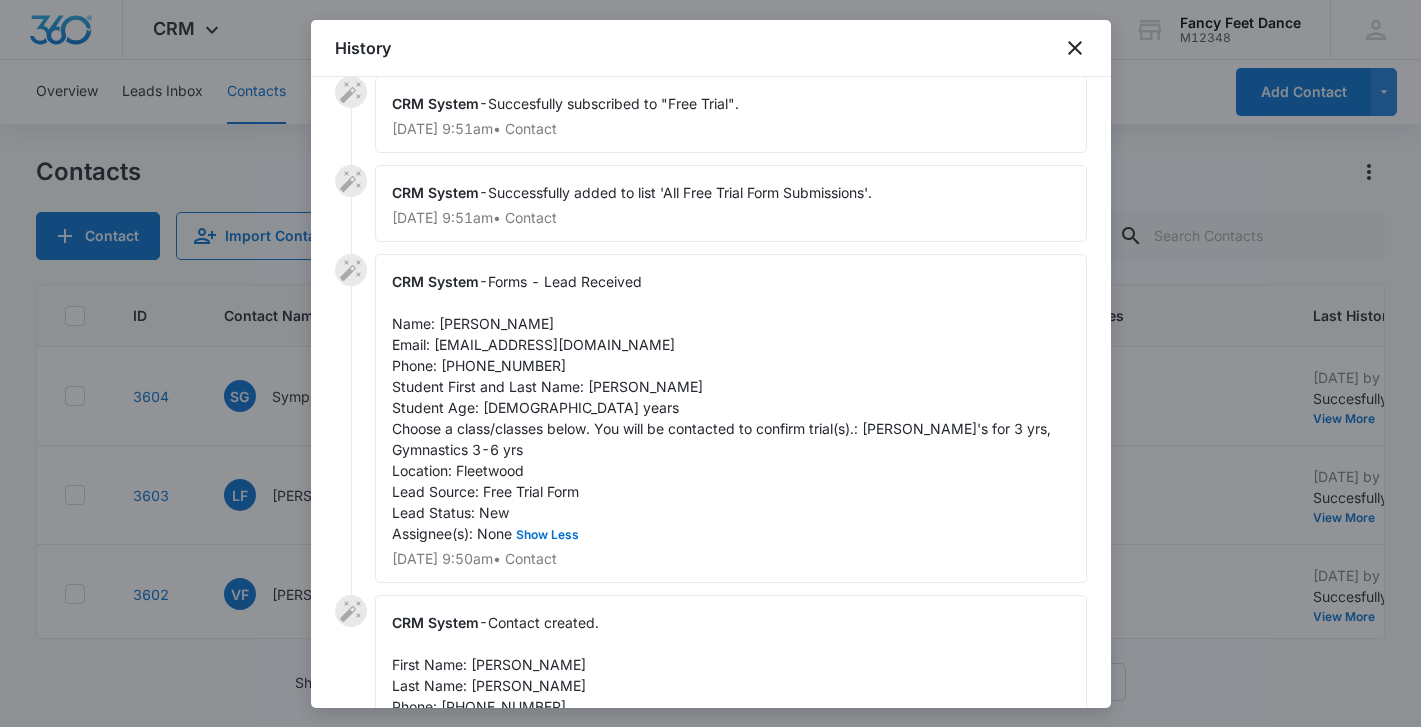 click on "Forms - Lead Received
Name: [PERSON_NAME]
Email: [EMAIL_ADDRESS][DOMAIN_NAME]
Phone: [PHONE_NUMBER]
Student First and Last Name: [PERSON_NAME]
Student Age: [DEMOGRAPHIC_DATA] years
Choose a class/classes below. You will be contacted to confirm trial(s).: [PERSON_NAME]'s for 3 yrs, Gymnastics 3-6 yrs
Location: Fleetwood
Lead Source: Free Trial Form
Lead Status: New
Assignee(s): None Show Less" at bounding box center (723, 407) 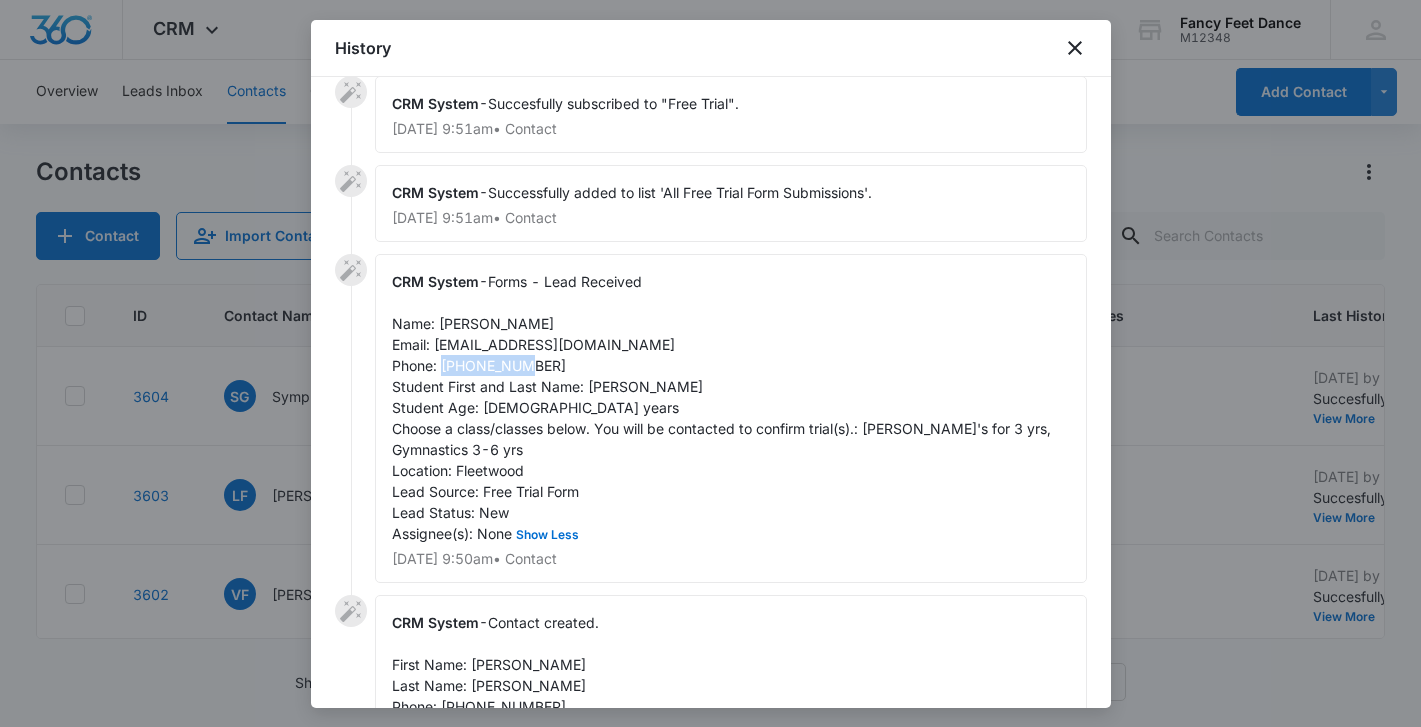 click on "Forms - Lead Received
Name: [PERSON_NAME]
Email: [EMAIL_ADDRESS][DOMAIN_NAME]
Phone: [PHONE_NUMBER]
Student First and Last Name: [PERSON_NAME]
Student Age: [DEMOGRAPHIC_DATA] years
Choose a class/classes below. You will be contacted to confirm trial(s).: [PERSON_NAME]'s for 3 yrs, Gymnastics 3-6 yrs
Location: Fleetwood
Lead Source: Free Trial Form
Lead Status: New
Assignee(s): None Show Less" at bounding box center (723, 407) 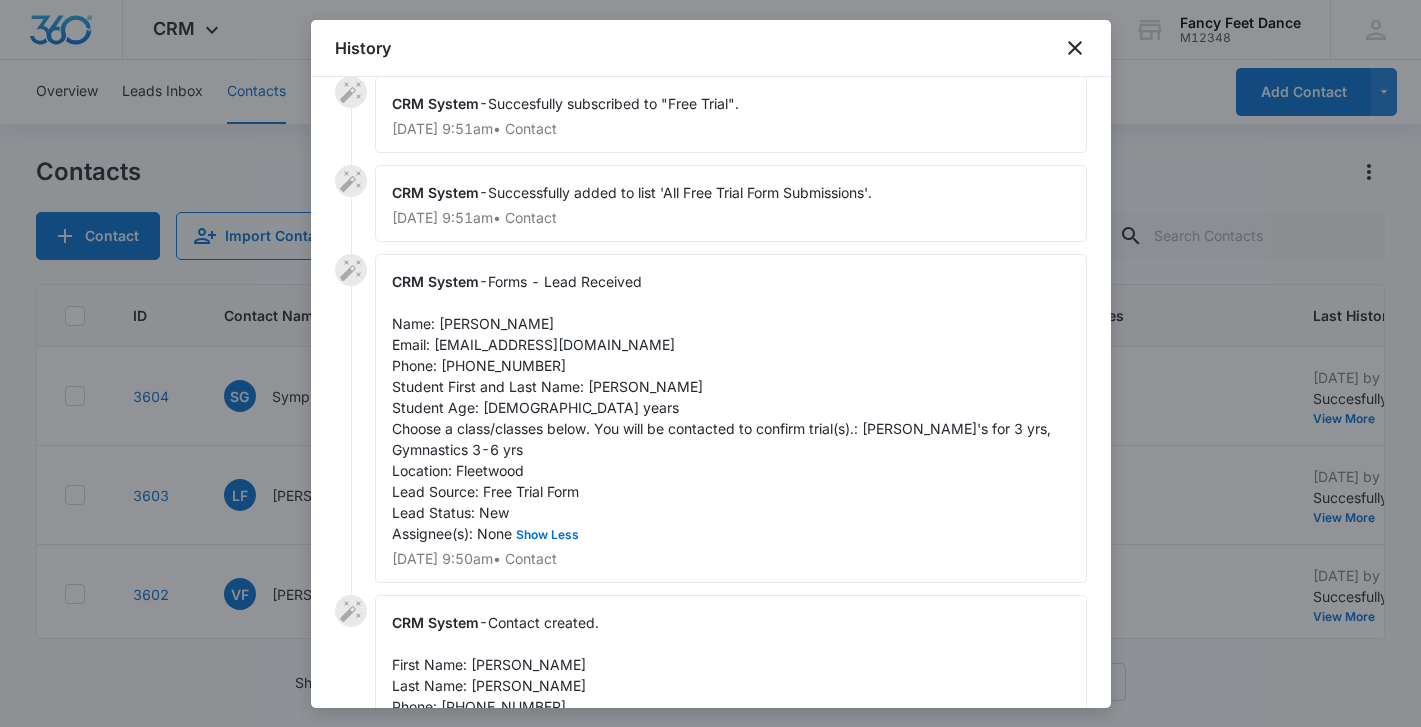 click at bounding box center [710, 363] 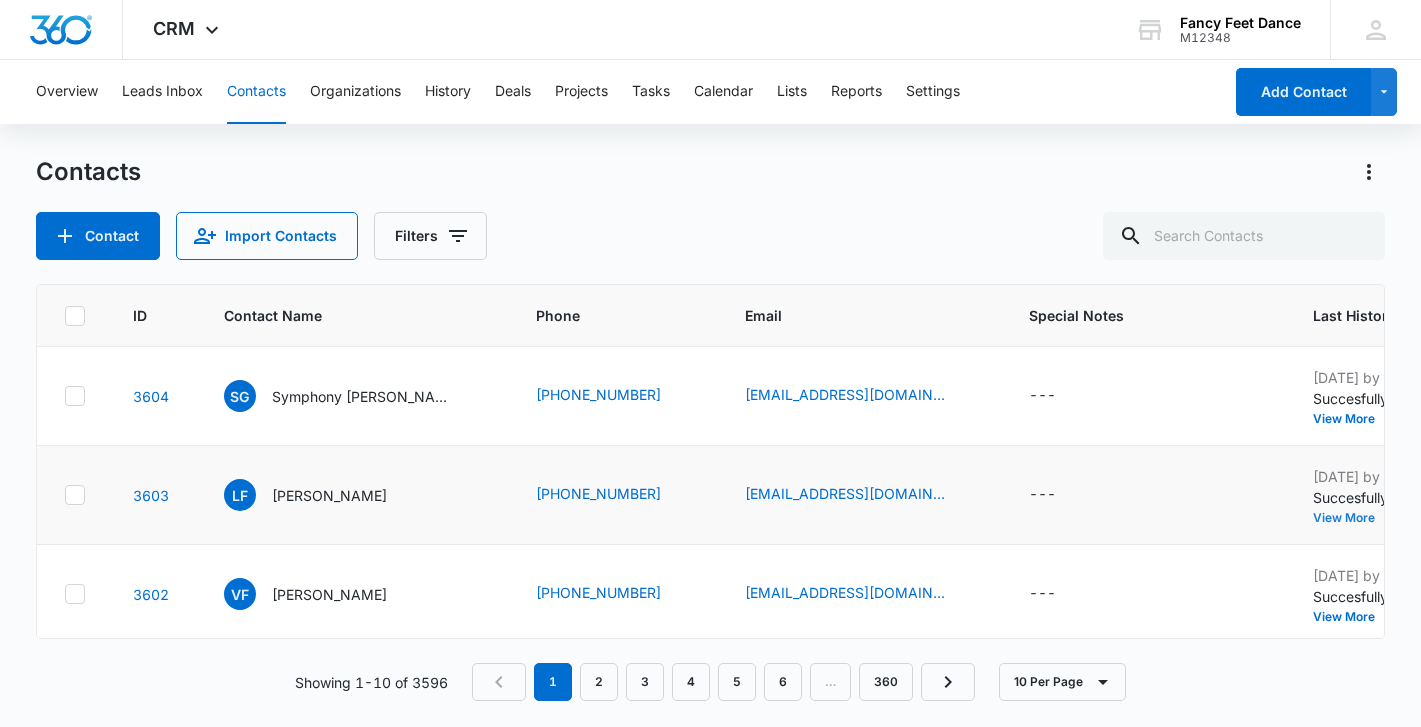 click on "View More" at bounding box center (1351, 518) 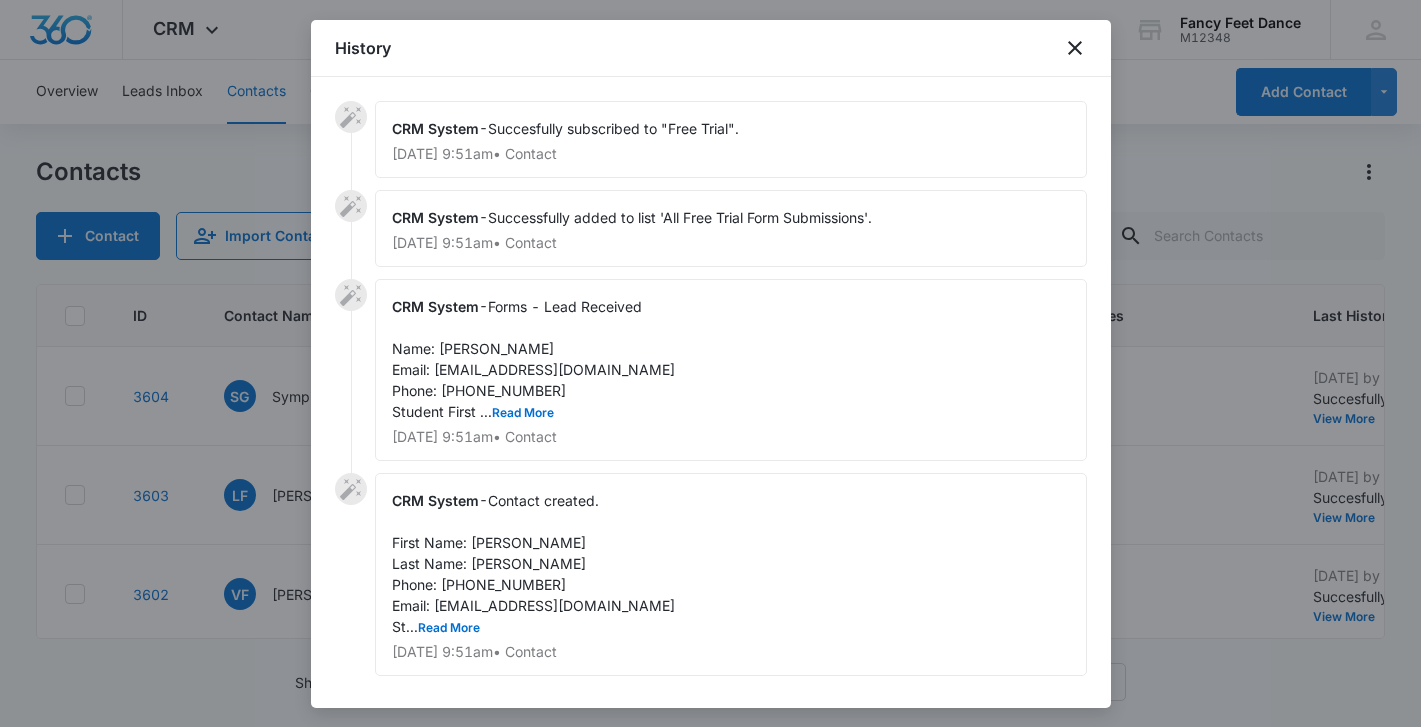 click on "CRM System  -  Forms - Lead Received
Name: [PERSON_NAME]
Email: [EMAIL_ADDRESS][DOMAIN_NAME]
Phone: [PHONE_NUMBER]
Student First ... Read More [DATE] 9:51am  • Contact" at bounding box center [731, 370] 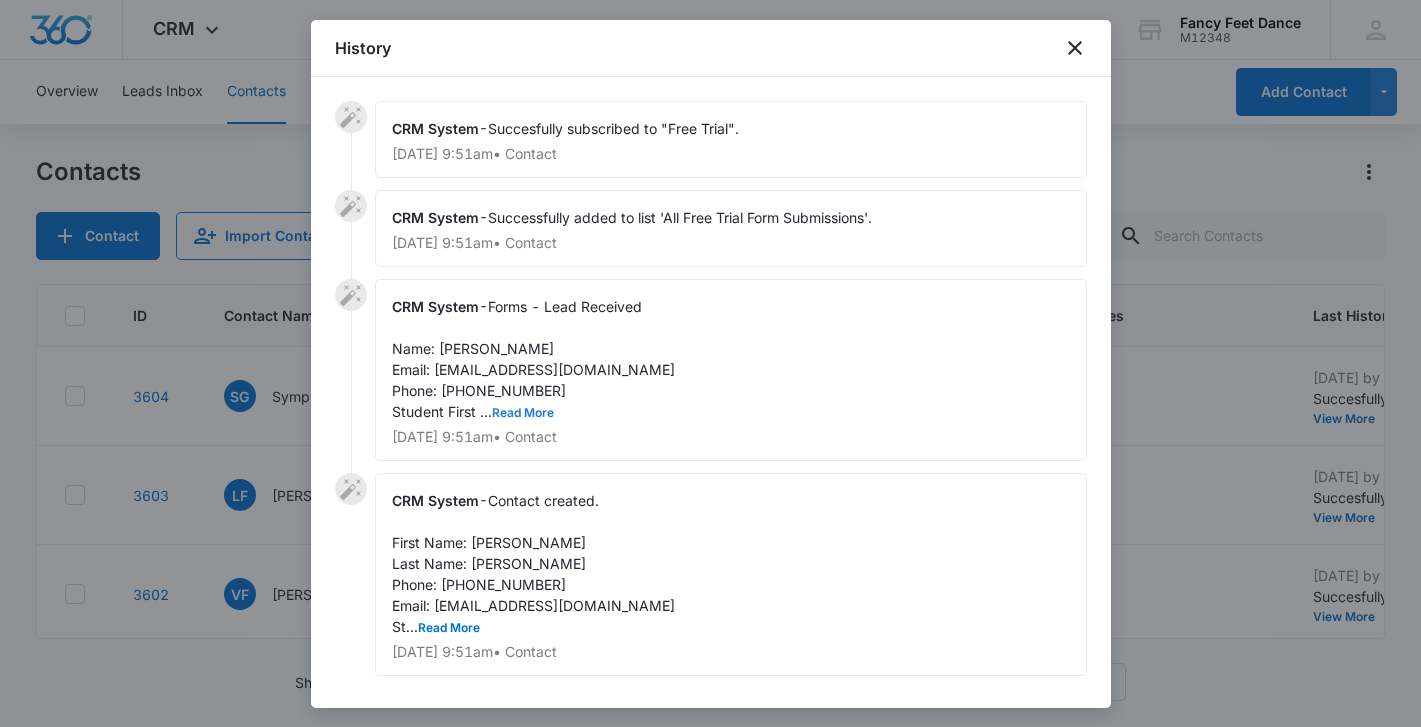 click on "Read More" at bounding box center (523, 413) 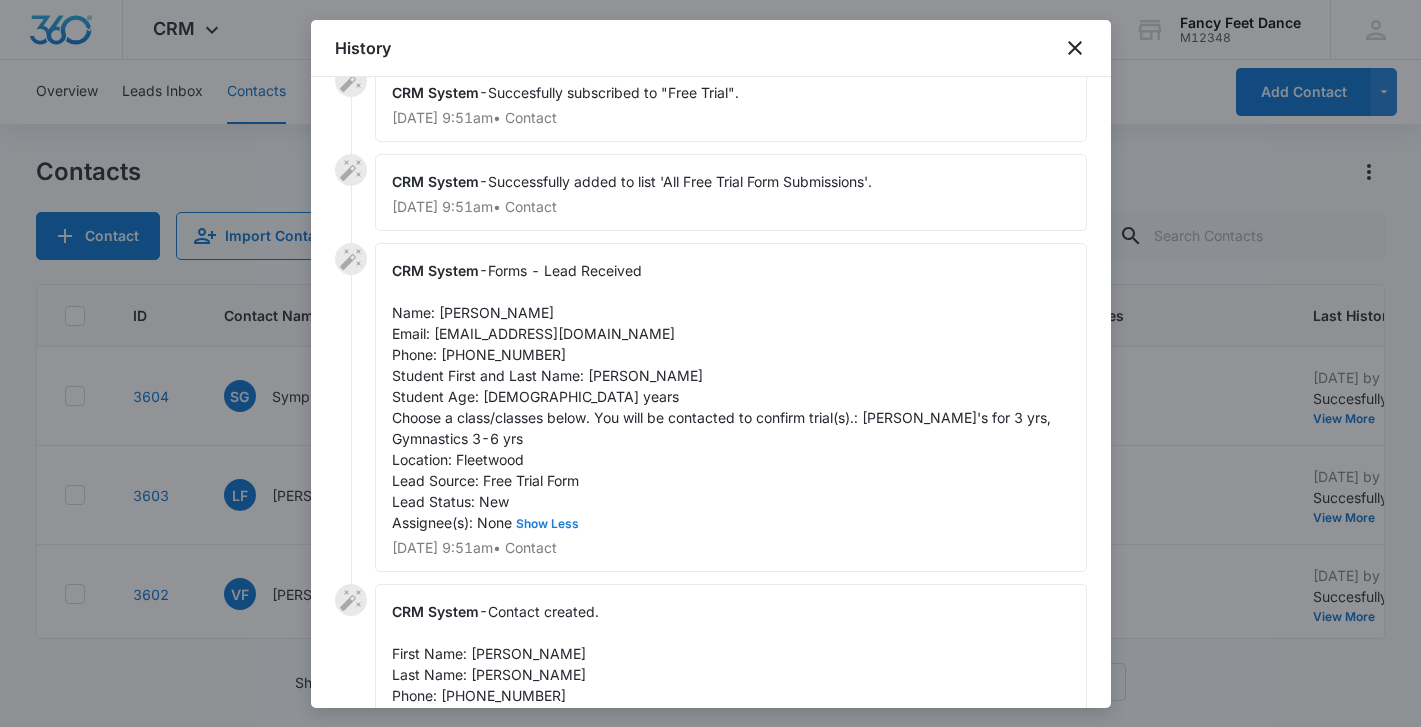 scroll, scrollTop: 40, scrollLeft: 0, axis: vertical 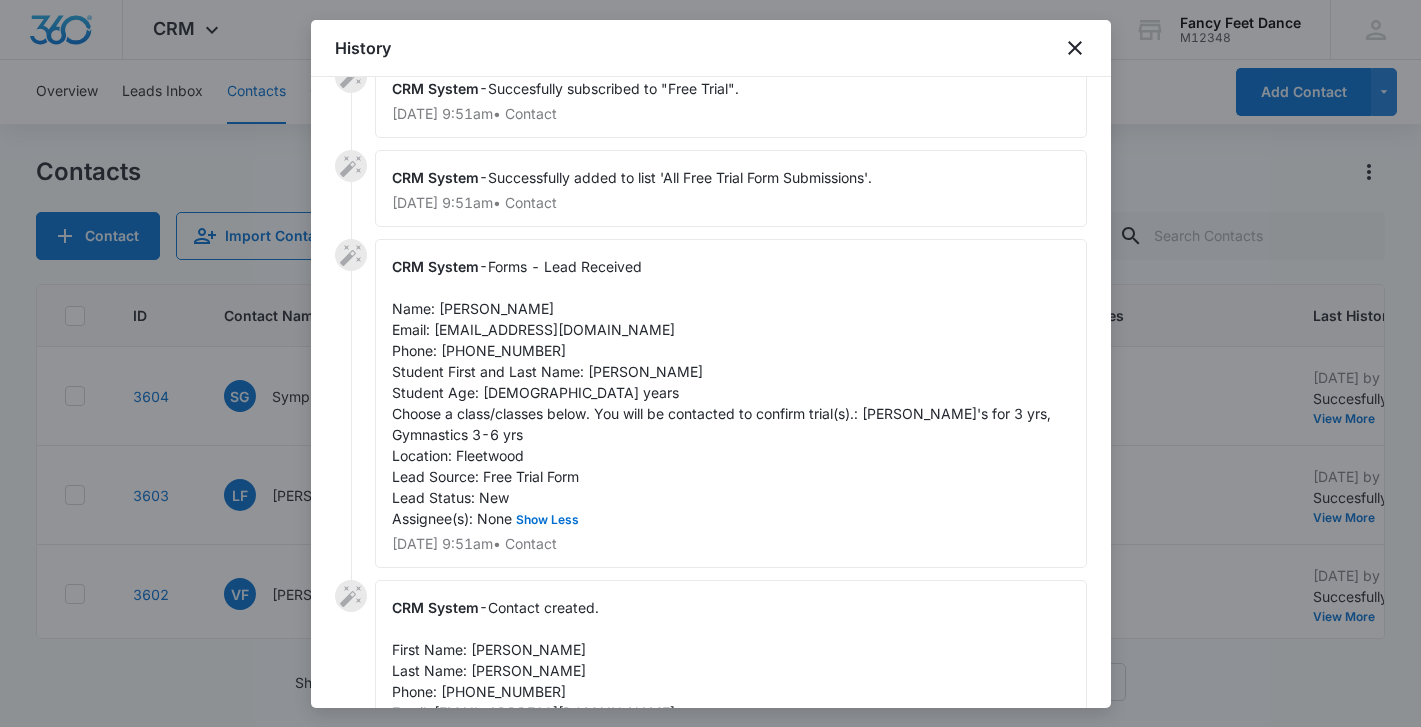click on "Forms - Lead Received
Name: [PERSON_NAME]
Email: [EMAIL_ADDRESS][DOMAIN_NAME]
Phone: [PHONE_NUMBER]
Student First and Last Name: [PERSON_NAME]
Student Age: [DEMOGRAPHIC_DATA] years
Choose a class/classes below. You will be contacted to confirm trial(s).: [PERSON_NAME]'s for 3 yrs, Gymnastics 3-6 yrs
Location: Fleetwood
Lead Source: Free Trial Form
Lead Status: New
Assignee(s): None Show Less" at bounding box center (723, 392) 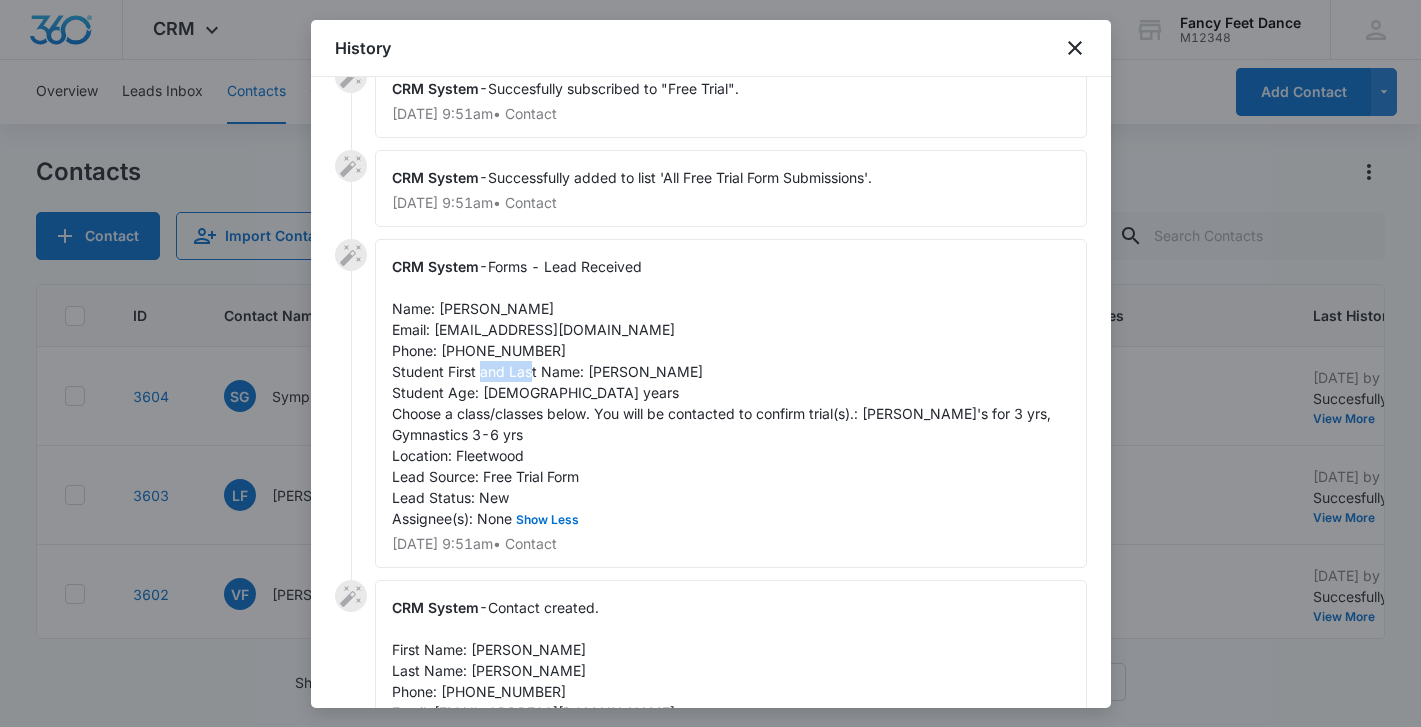click on "Forms - Lead Received
Name: [PERSON_NAME]
Email: [EMAIL_ADDRESS][DOMAIN_NAME]
Phone: [PHONE_NUMBER]
Student First and Last Name: [PERSON_NAME]
Student Age: [DEMOGRAPHIC_DATA] years
Choose a class/classes below. You will be contacted to confirm trial(s).: [PERSON_NAME]'s for 3 yrs, Gymnastics 3-6 yrs
Location: Fleetwood
Lead Source: Free Trial Form
Lead Status: New
Assignee(s): None Show Less" at bounding box center (723, 392) 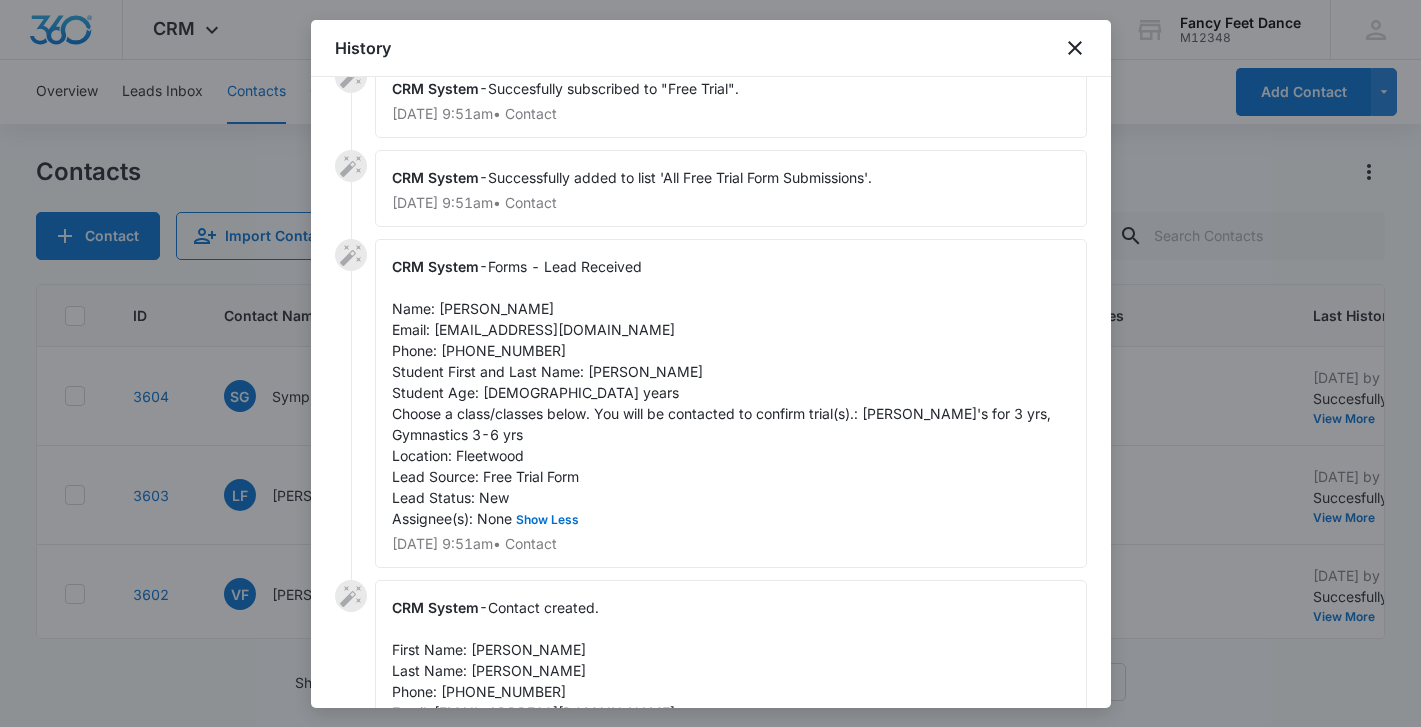 click on "Forms - Lead Received
Name: [PERSON_NAME]
Email: [EMAIL_ADDRESS][DOMAIN_NAME]
Phone: [PHONE_NUMBER]
Student First and Last Name: [PERSON_NAME]
Student Age: [DEMOGRAPHIC_DATA] years
Choose a class/classes below. You will be contacted to confirm trial(s).: [PERSON_NAME]'s for 3 yrs, Gymnastics 3-6 yrs
Location: Fleetwood
Lead Source: Free Trial Form
Lead Status: New
Assignee(s): None Show Less" at bounding box center [723, 392] 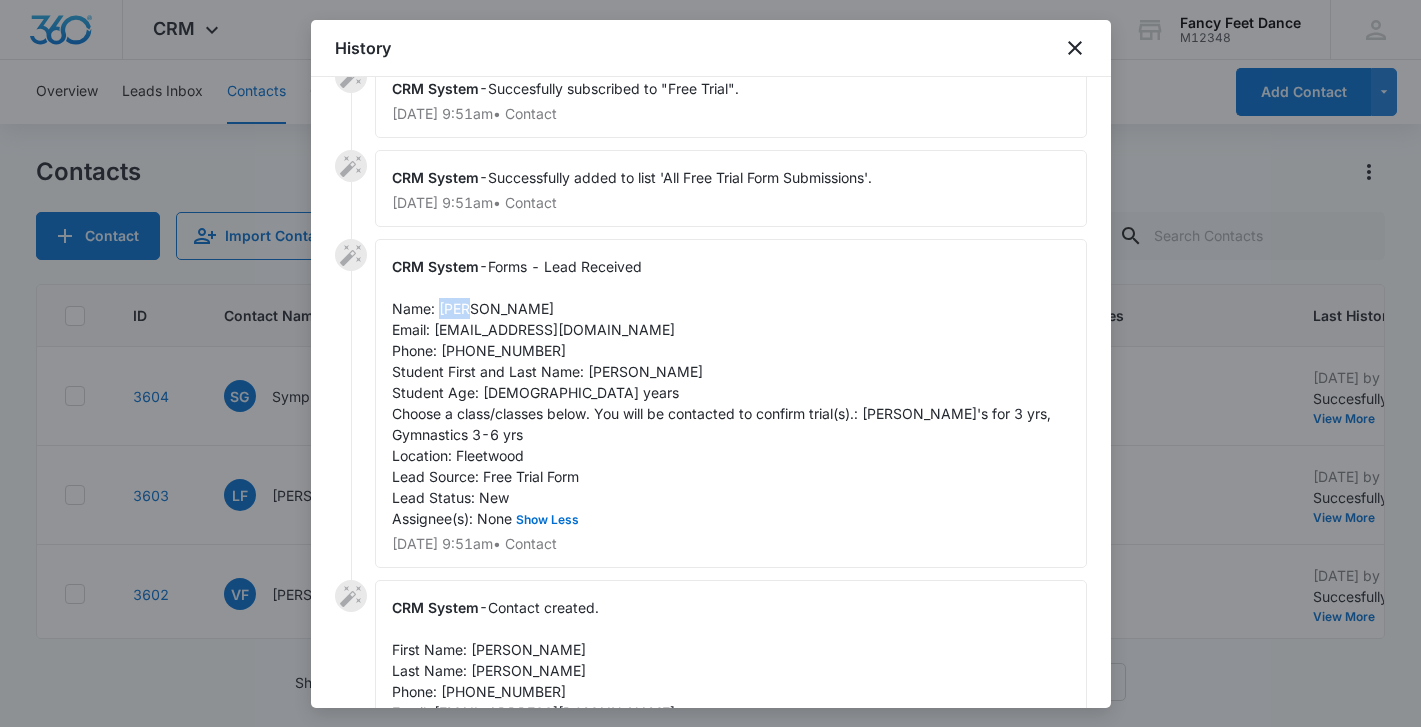click on "Forms - Lead Received
Name: [PERSON_NAME]
Email: [EMAIL_ADDRESS][DOMAIN_NAME]
Phone: [PHONE_NUMBER]
Student First and Last Name: [PERSON_NAME]
Student Age: [DEMOGRAPHIC_DATA] years
Choose a class/classes below. You will be contacted to confirm trial(s).: [PERSON_NAME]'s for 3 yrs, Gymnastics 3-6 yrs
Location: Fleetwood
Lead Source: Free Trial Form
Lead Status: New
Assignee(s): None Show Less" at bounding box center (723, 392) 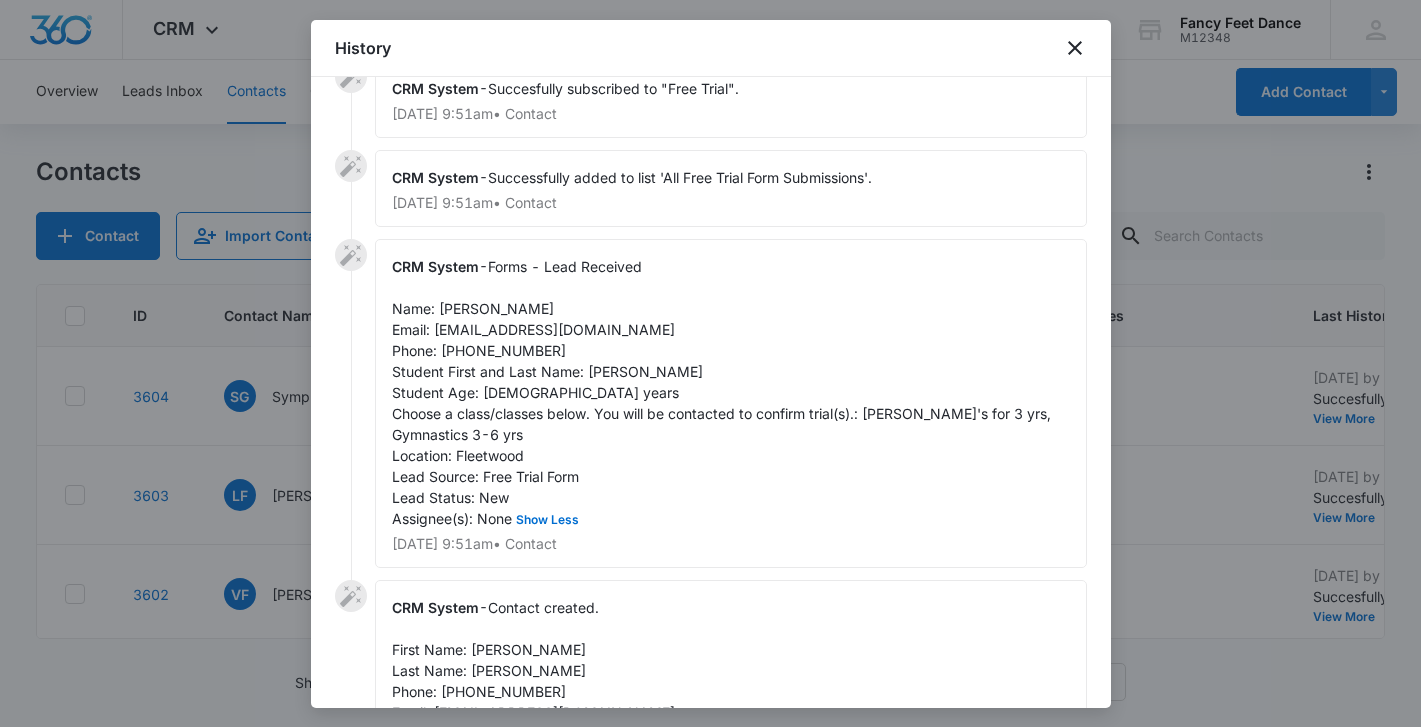 click on "Forms - Lead Received
Name: [PERSON_NAME]
Email: [EMAIL_ADDRESS][DOMAIN_NAME]
Phone: [PHONE_NUMBER]
Student First and Last Name: [PERSON_NAME]
Student Age: [DEMOGRAPHIC_DATA] years
Choose a class/classes below. You will be contacted to confirm trial(s).: [PERSON_NAME]'s for 3 yrs, Gymnastics 3-6 yrs
Location: Fleetwood
Lead Source: Free Trial Form
Lead Status: New
Assignee(s): None Show Less" at bounding box center (723, 392) 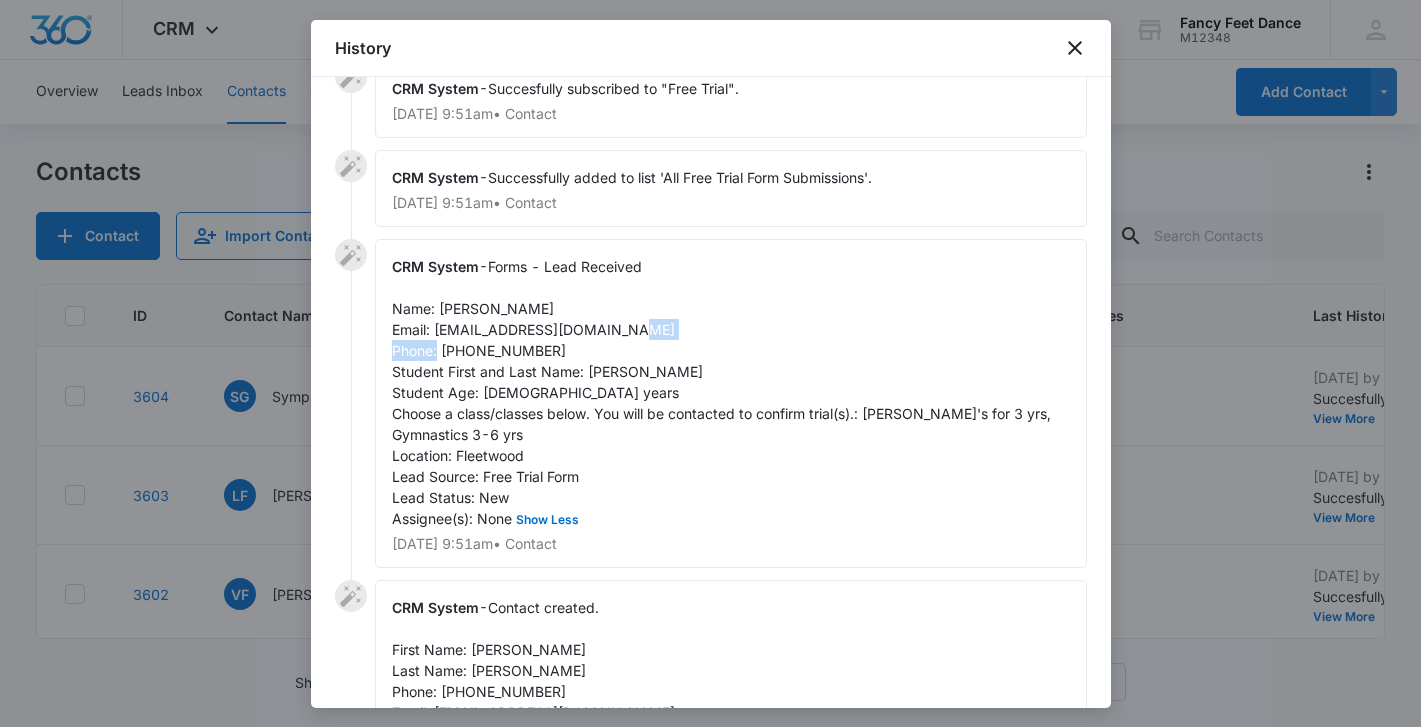 click on "Forms - Lead Received
Name: [PERSON_NAME]
Email: [EMAIL_ADDRESS][DOMAIN_NAME]
Phone: [PHONE_NUMBER]
Student First and Last Name: [PERSON_NAME]
Student Age: [DEMOGRAPHIC_DATA] years
Choose a class/classes below. You will be contacted to confirm trial(s).: [PERSON_NAME]'s for 3 yrs, Gymnastics 3-6 yrs
Location: Fleetwood
Lead Source: Free Trial Form
Lead Status: New
Assignee(s): None Show Less" at bounding box center [723, 392] 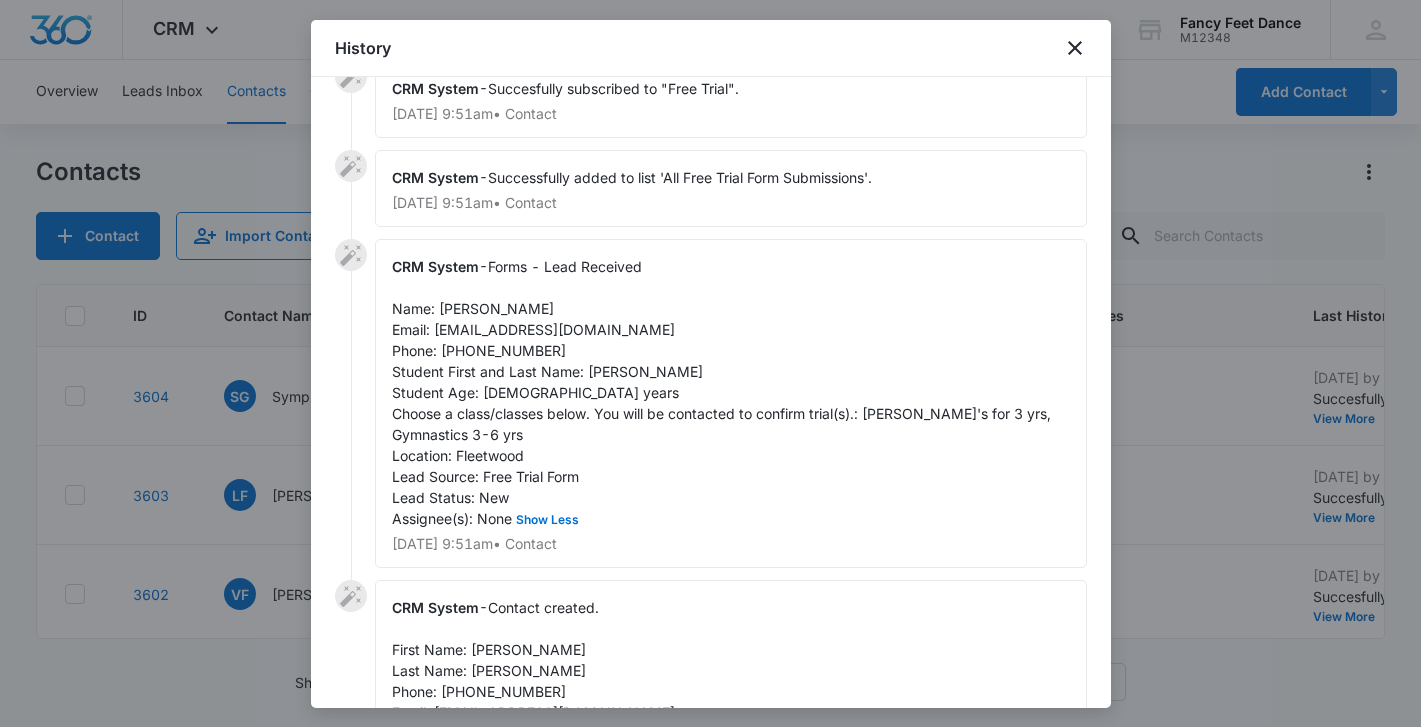 click at bounding box center [710, 363] 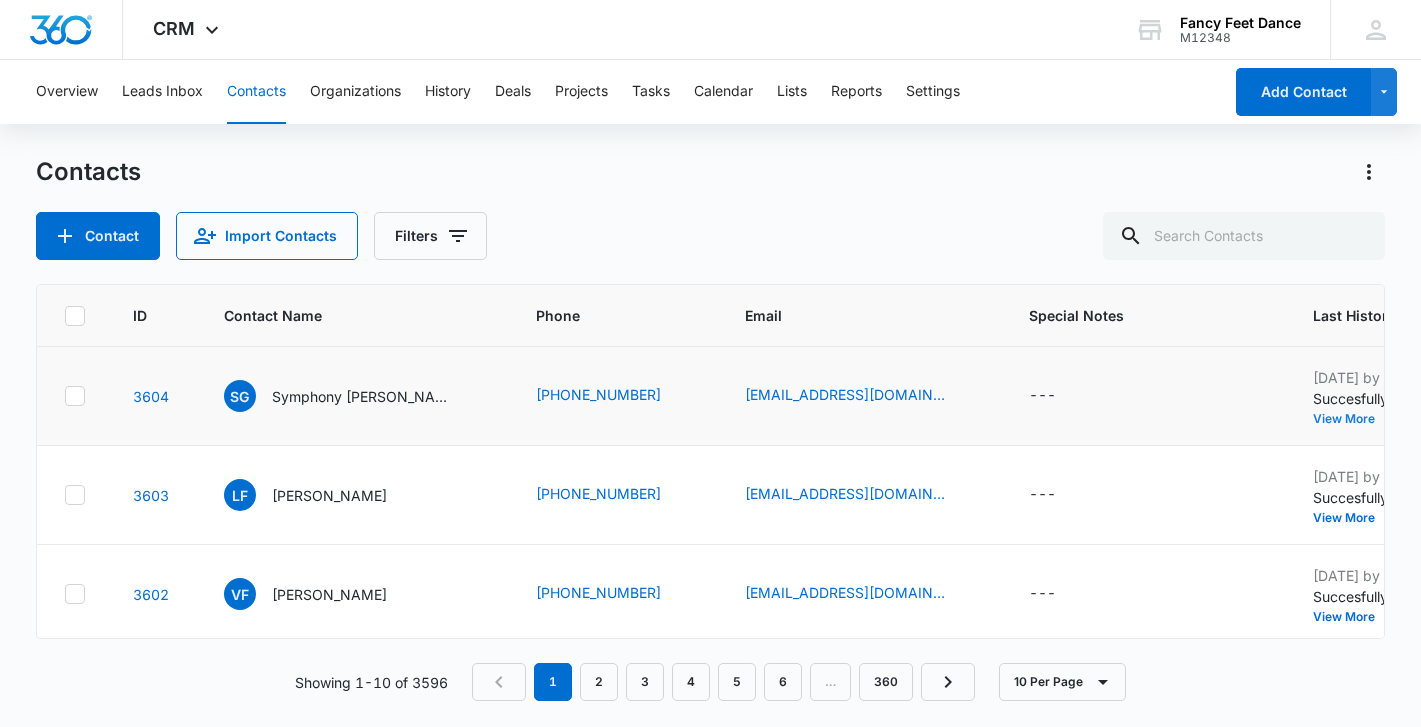 click on "View More" at bounding box center (1351, 419) 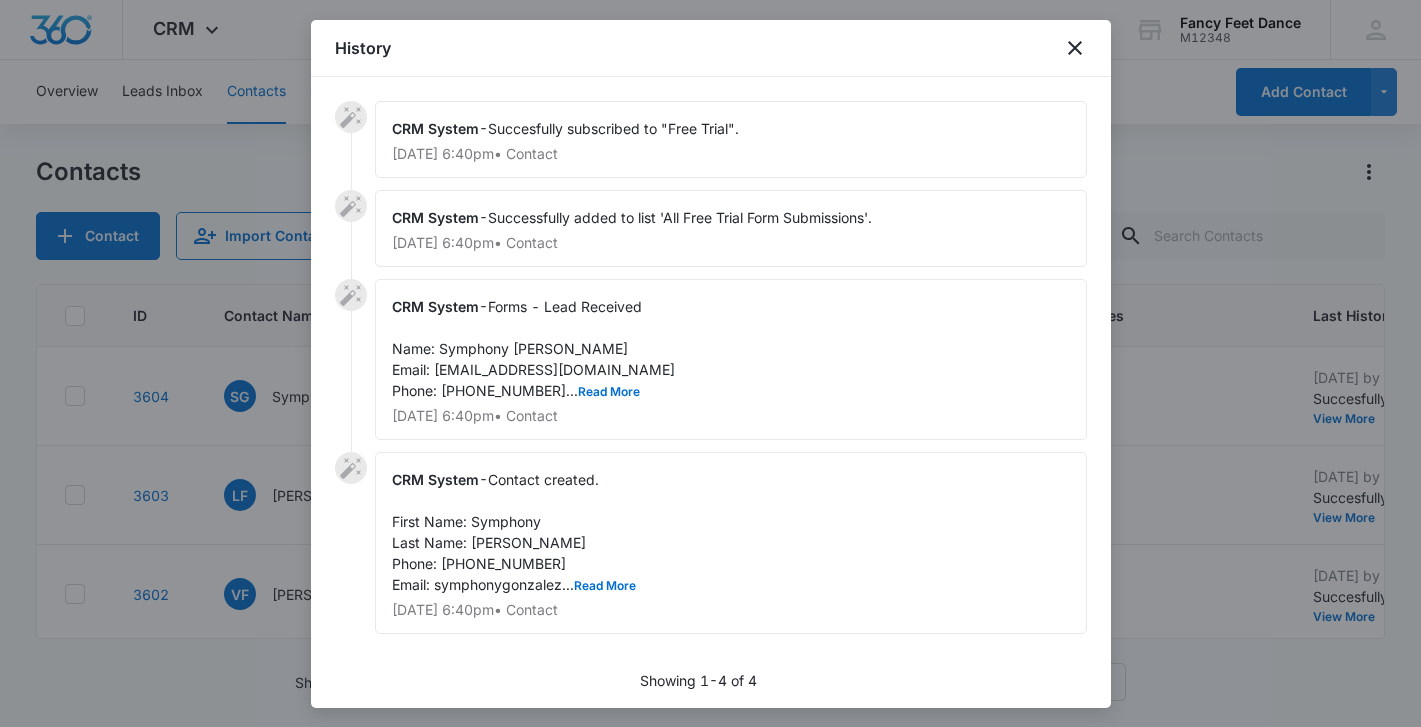 click on "Forms - Lead Received
Name: Symphony [PERSON_NAME]
Email: [EMAIL_ADDRESS][DOMAIN_NAME]
Phone: [PHONE_NUMBER]... Read More" at bounding box center (533, 348) 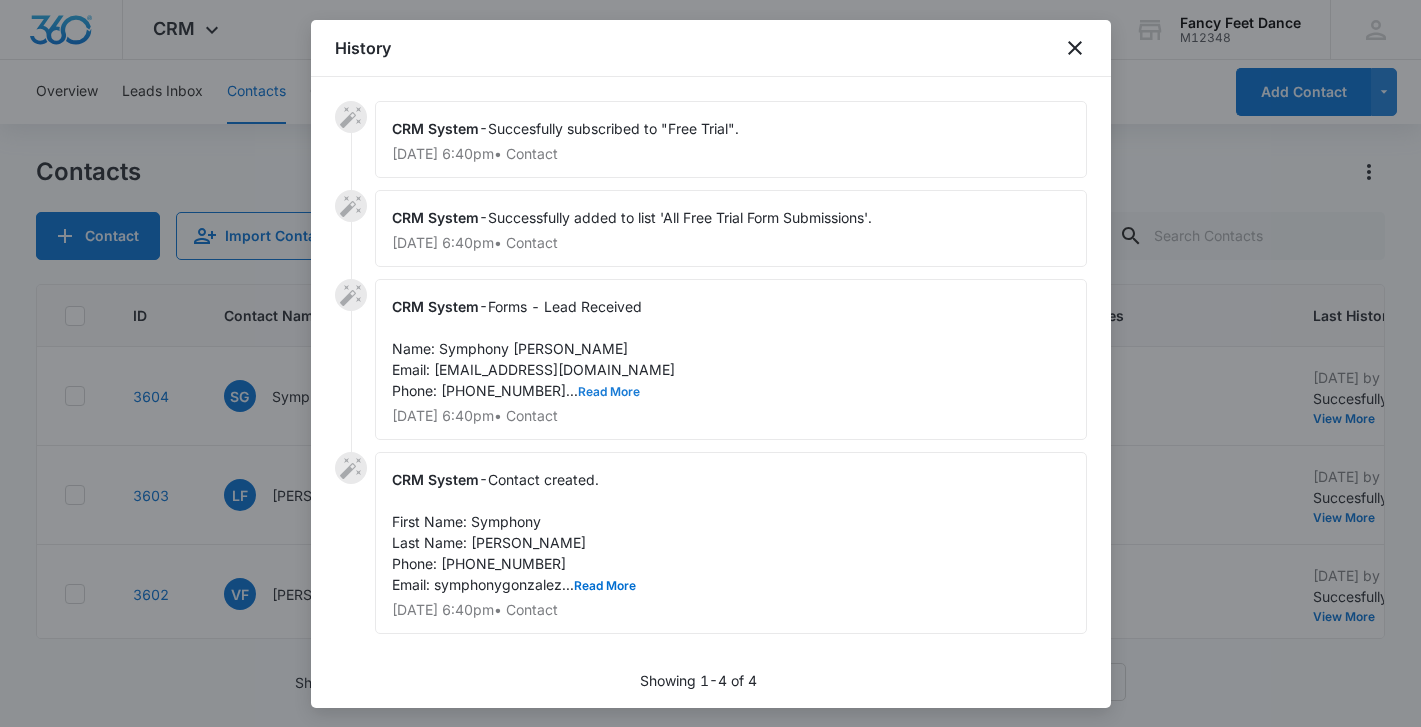 click on "Read More" at bounding box center (609, 392) 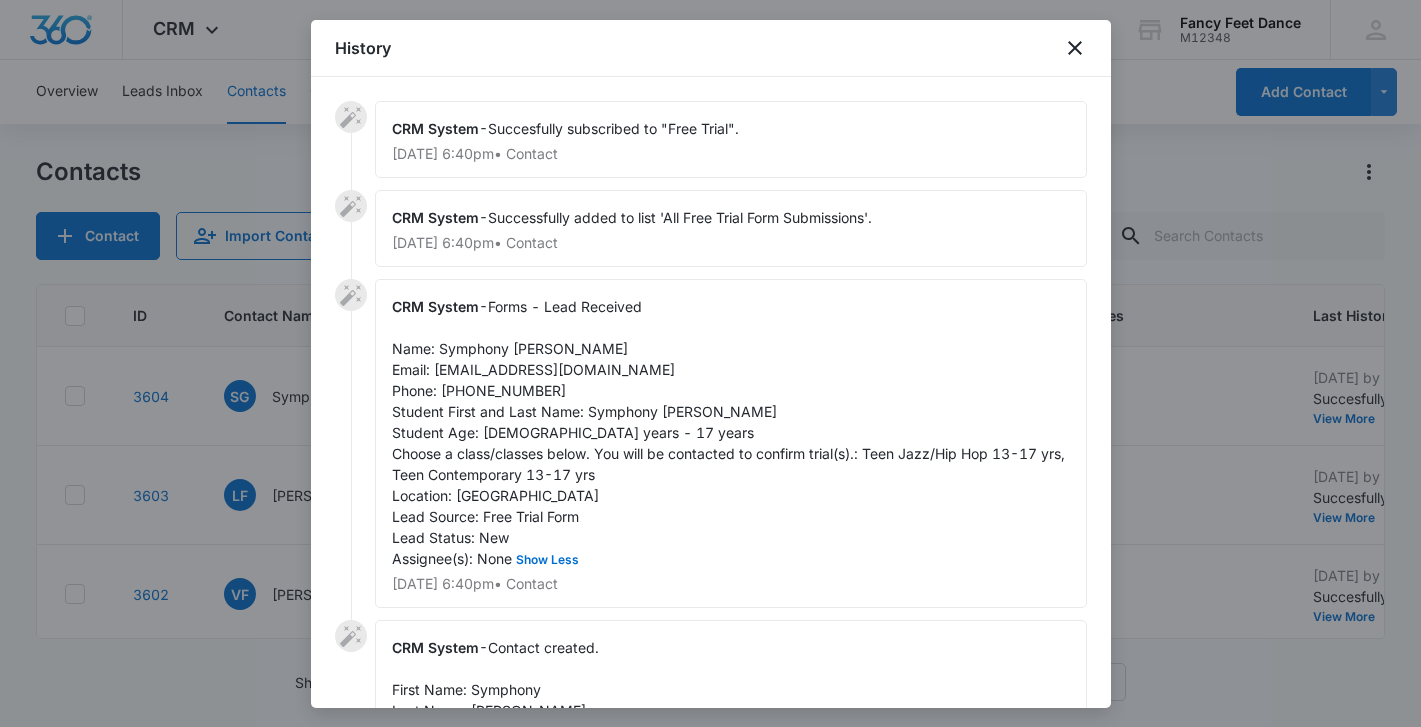 click on "Forms - Lead Received
Name: Symphony [PERSON_NAME]
Email: [EMAIL_ADDRESS][DOMAIN_NAME]
Phone: [PHONE_NUMBER]
Student First and Last Name: Symphony [PERSON_NAME]
Student Age: [DEMOGRAPHIC_DATA] years - 17 years
Choose a class/classes below. You will be contacted to confirm trial(s).: Teen Jazz/Hip Hop 13-17 yrs, Teen Contemporary 13-17 yrs
Location: [GEOGRAPHIC_DATA]
Lead Source: Free Trial Form
Lead Status: New
Assignee(s): None Show Less" at bounding box center [730, 432] 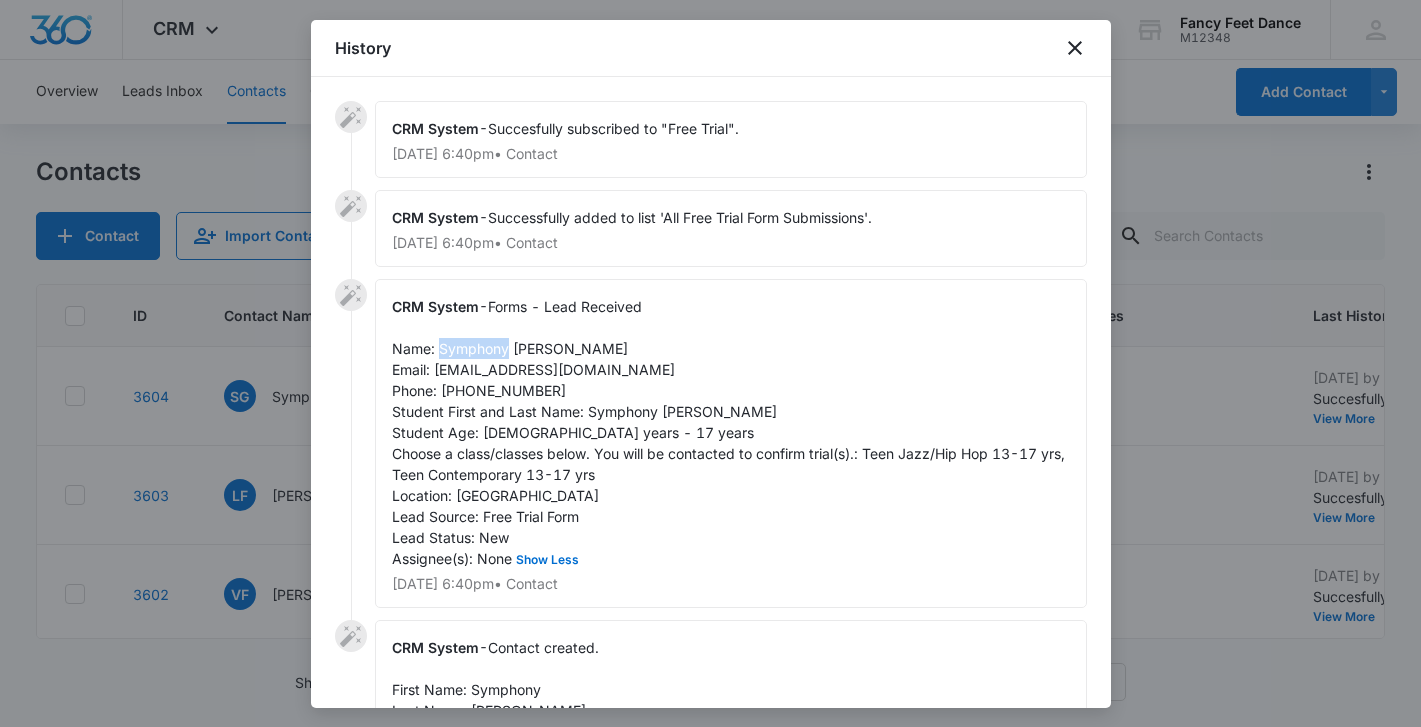 click on "Forms - Lead Received
Name: Symphony [PERSON_NAME]
Email: [EMAIL_ADDRESS][DOMAIN_NAME]
Phone: [PHONE_NUMBER]
Student First and Last Name: Symphony [PERSON_NAME]
Student Age: [DEMOGRAPHIC_DATA] years - 17 years
Choose a class/classes below. You will be contacted to confirm trial(s).: Teen Jazz/Hip Hop 13-17 yrs, Teen Contemporary 13-17 yrs
Location: [GEOGRAPHIC_DATA]
Lead Source: Free Trial Form
Lead Status: New
Assignee(s): None Show Less" at bounding box center (730, 432) 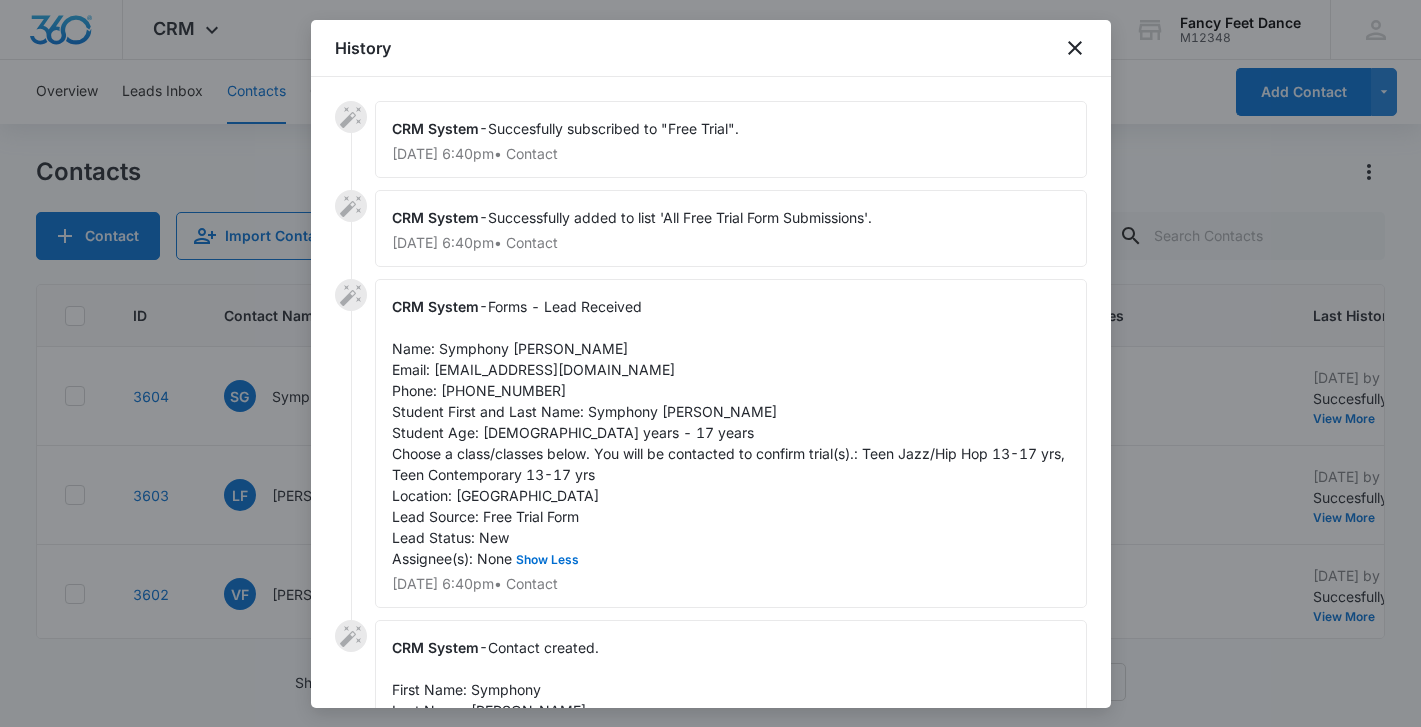 click on "Forms - Lead Received
Name: Symphony [PERSON_NAME]
Email: [EMAIL_ADDRESS][DOMAIN_NAME]
Phone: [PHONE_NUMBER]
Student First and Last Name: Symphony [PERSON_NAME]
Student Age: [DEMOGRAPHIC_DATA] years - 17 years
Choose a class/classes below. You will be contacted to confirm trial(s).: Teen Jazz/Hip Hop 13-17 yrs, Teen Contemporary 13-17 yrs
Location: [GEOGRAPHIC_DATA]
Lead Source: Free Trial Form
Lead Status: New
Assignee(s): None Show Less" at bounding box center (730, 432) 